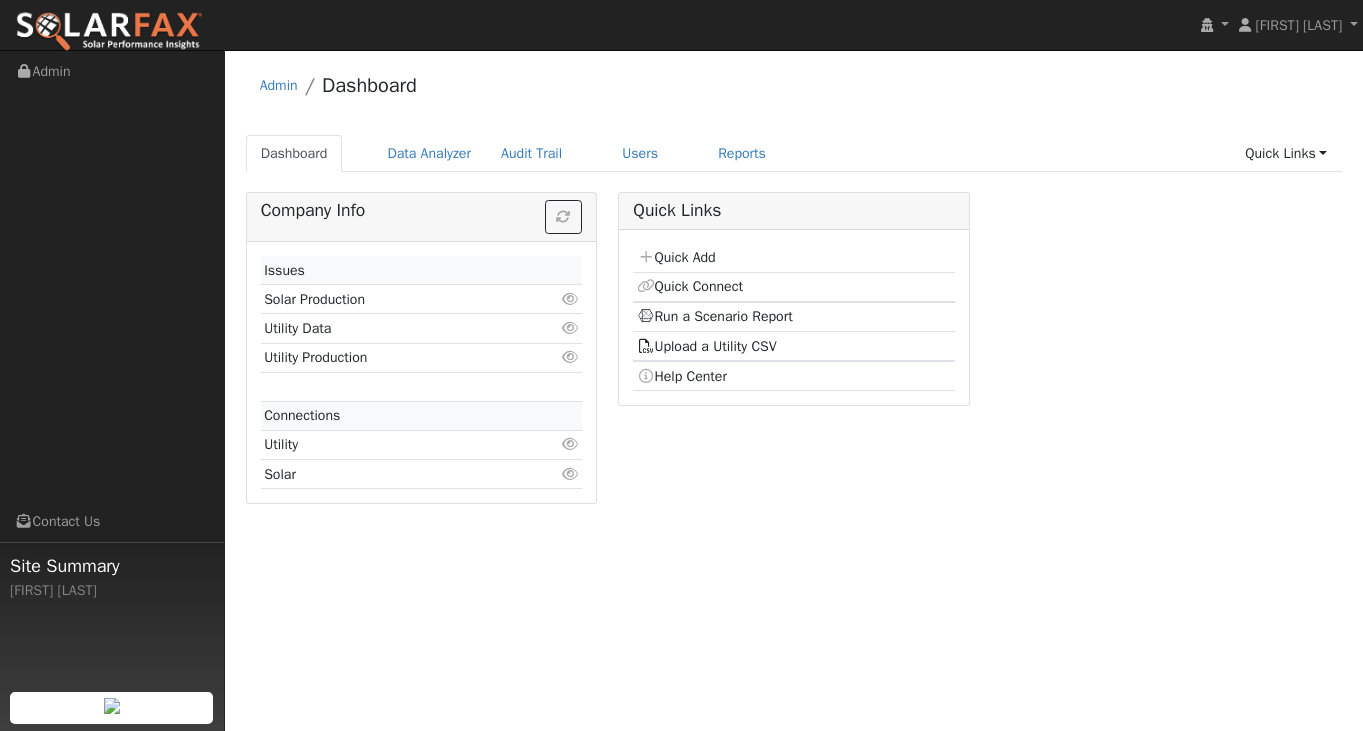 scroll, scrollTop: 0, scrollLeft: 0, axis: both 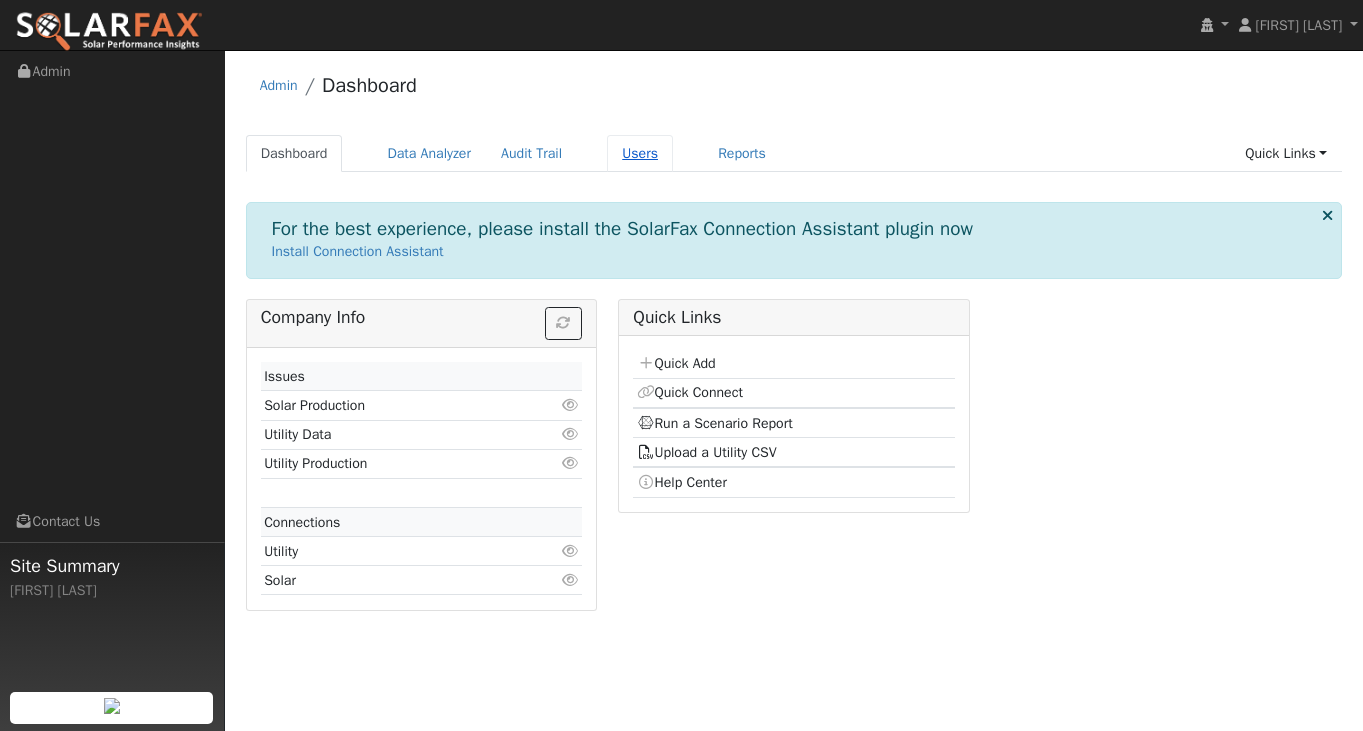 click on "Users" at bounding box center (640, 153) 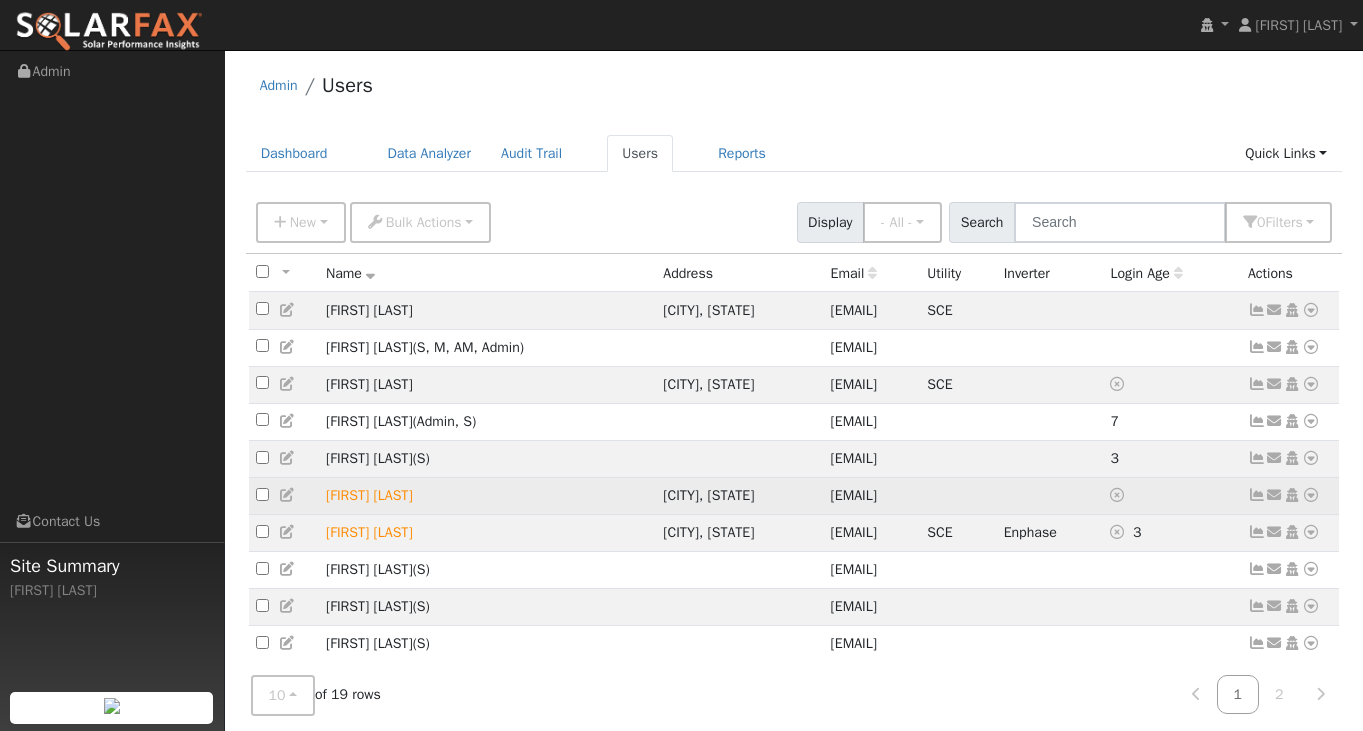 scroll, scrollTop: 43, scrollLeft: 0, axis: vertical 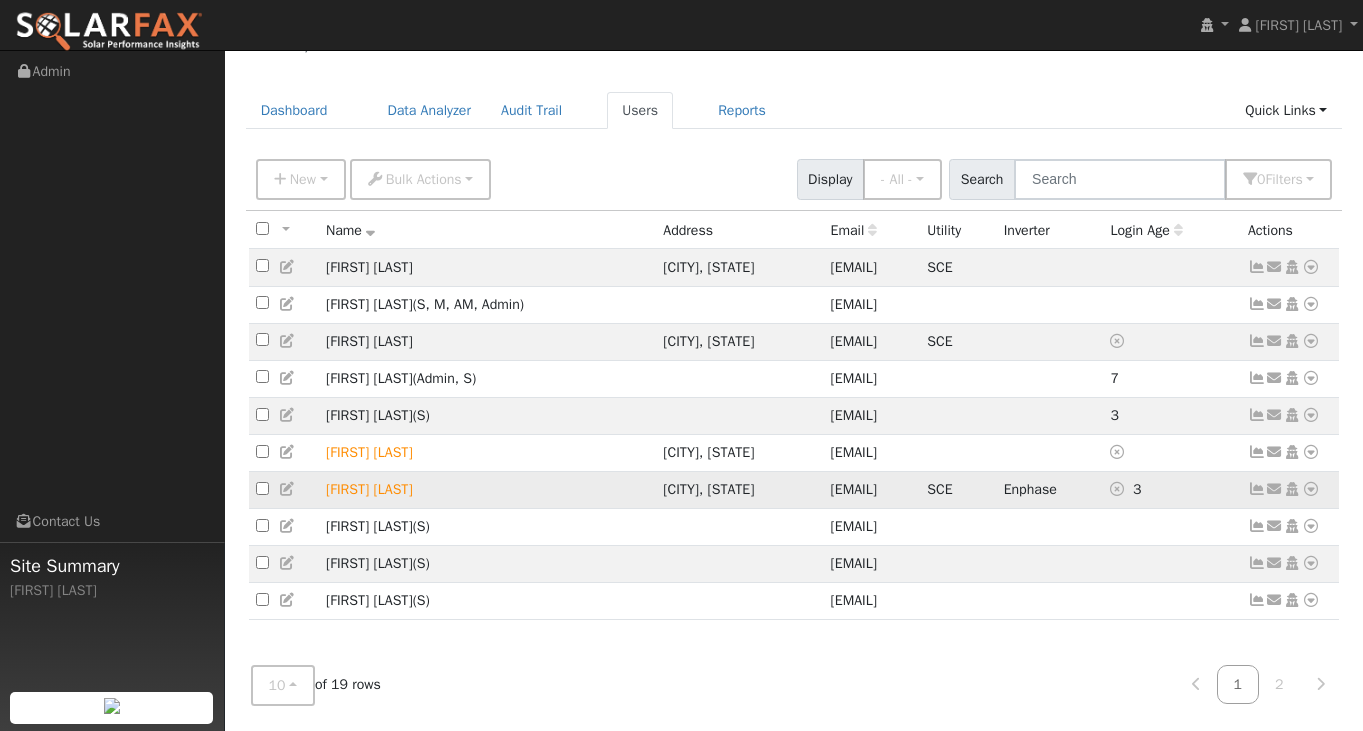click at bounding box center [1311, 489] 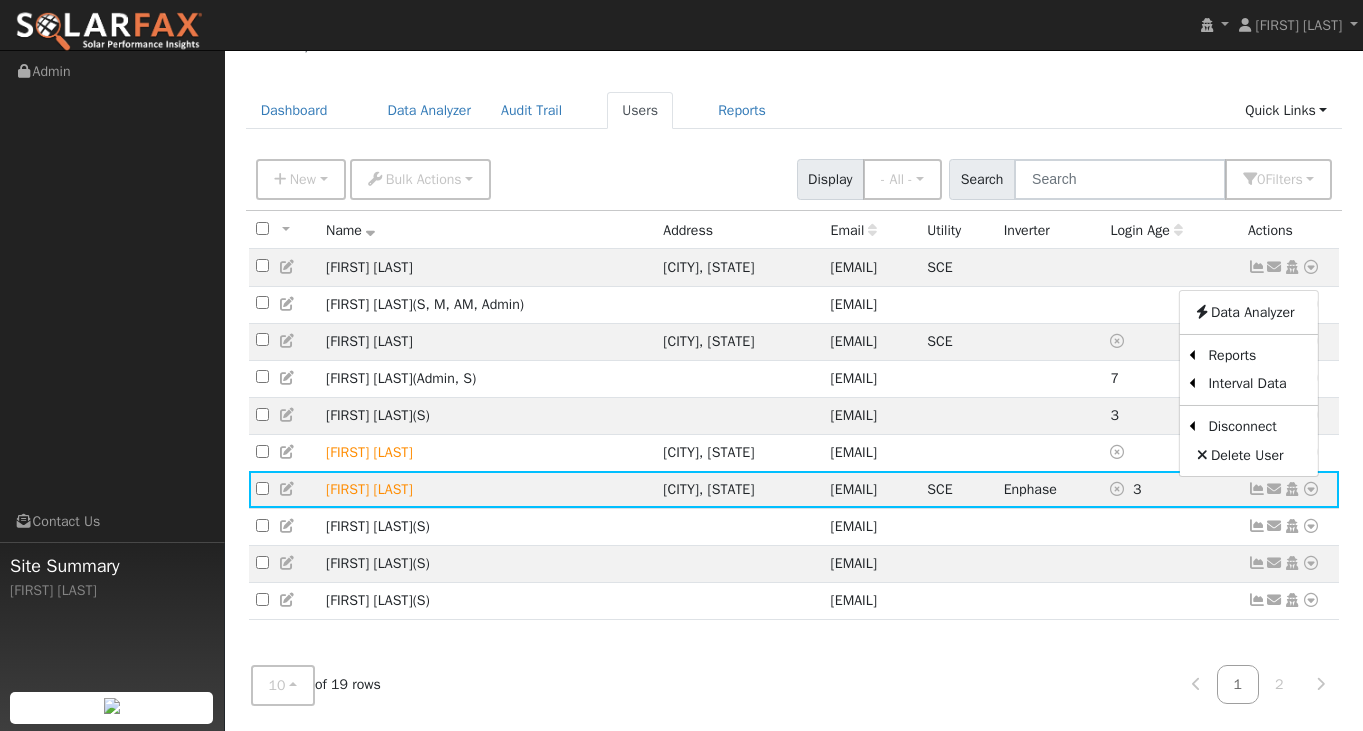 click on "Edit User: New   Select an Ac... New Account Nickname Cancel Create Are you sure you want to create new account 'New Account'?  Back Confirm User Account System Notes Other Management Billing Timeline  Is a Lead First name Last name  * Email Phone Enable Access Password Confirm password Email Notifications No Emails No Emails Weekly Emails Monthly Emails Trial Expiration Access Expiration Admin Roles Admin Internal Roles Account Manager Salesperson Manager Manager Stats  Account Nickname Address Line 1 Address line 2 City State Zip Code Stats  Solar Install Date Solar PTO Date True-Up Start Date Requested Utility Requested Inverter System Size (kW) Storage Size (kWh) Notes  Note Flag: Dates < 07/01/2025 08/04/2025 >   New  My notes Search Date User Flag Comment None Account Managers Type None Manager Sales Other  Primary Add Name Type Primary Actions Labels  Label Name Owner Shared Cancel Save Are you sure you want to assign a different owner? You will no longer be able to edit it.  Back" at bounding box center (794, 435) 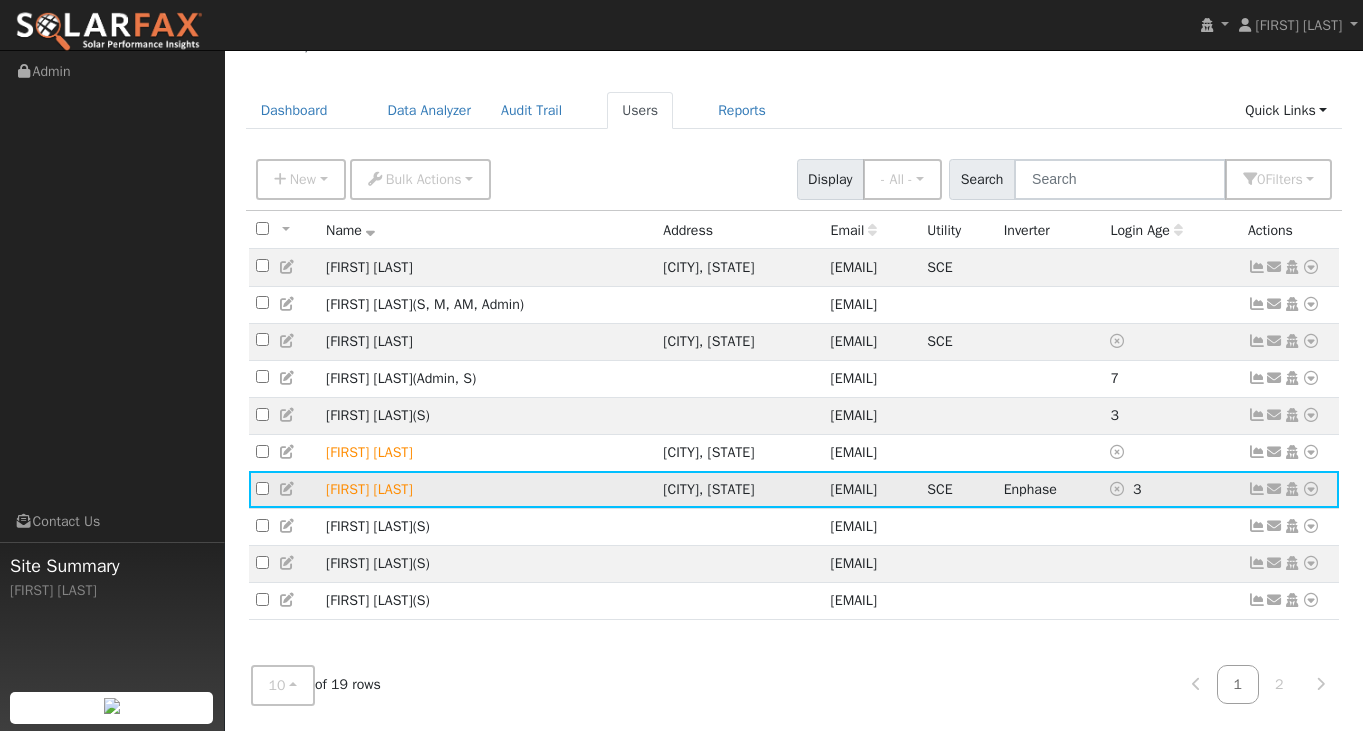 click at bounding box center [1311, 489] 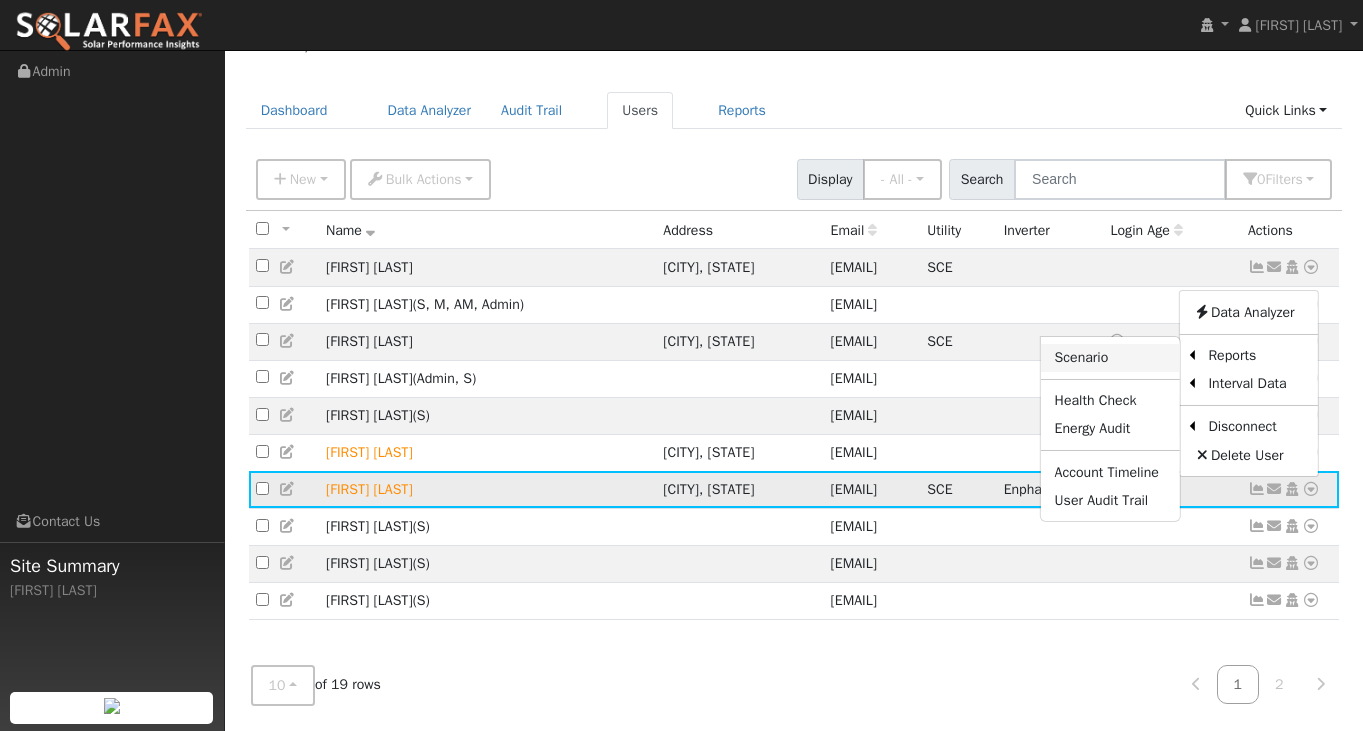 click on "Scenario" at bounding box center [1110, 358] 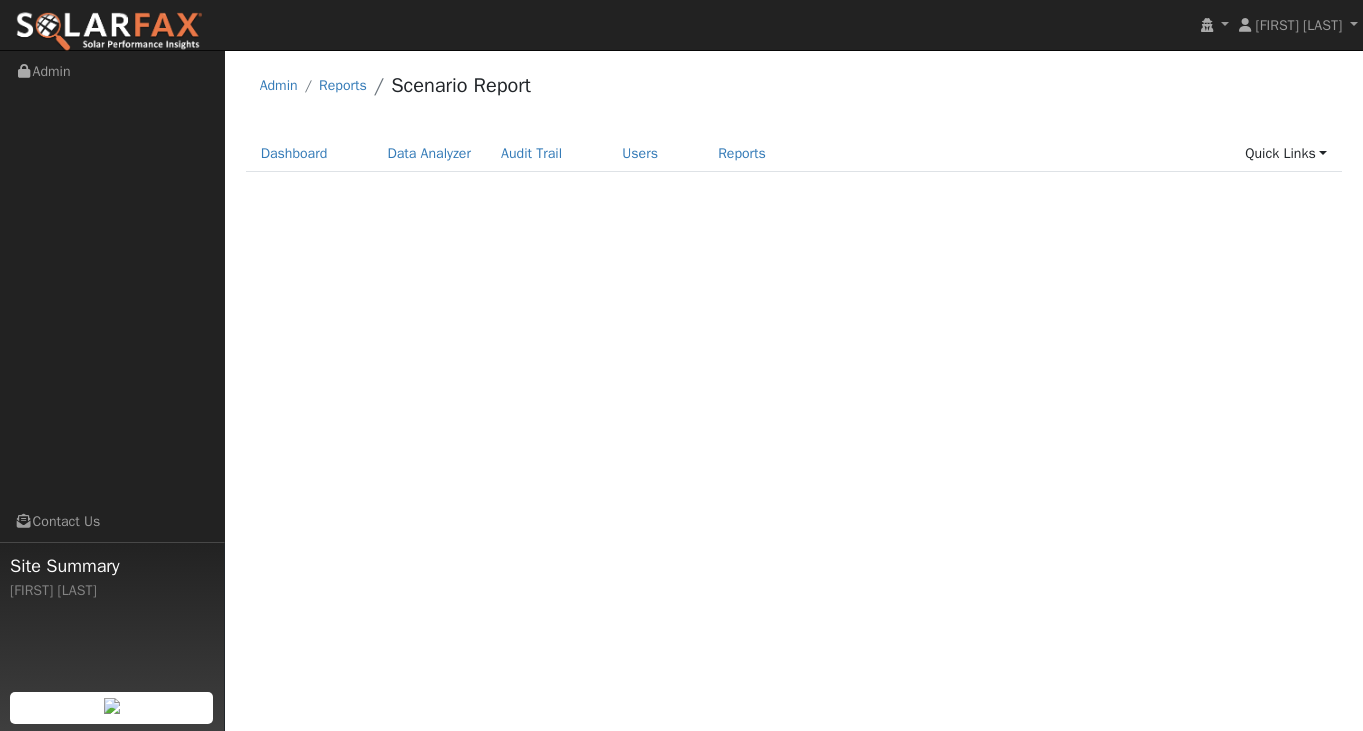 scroll, scrollTop: 0, scrollLeft: 0, axis: both 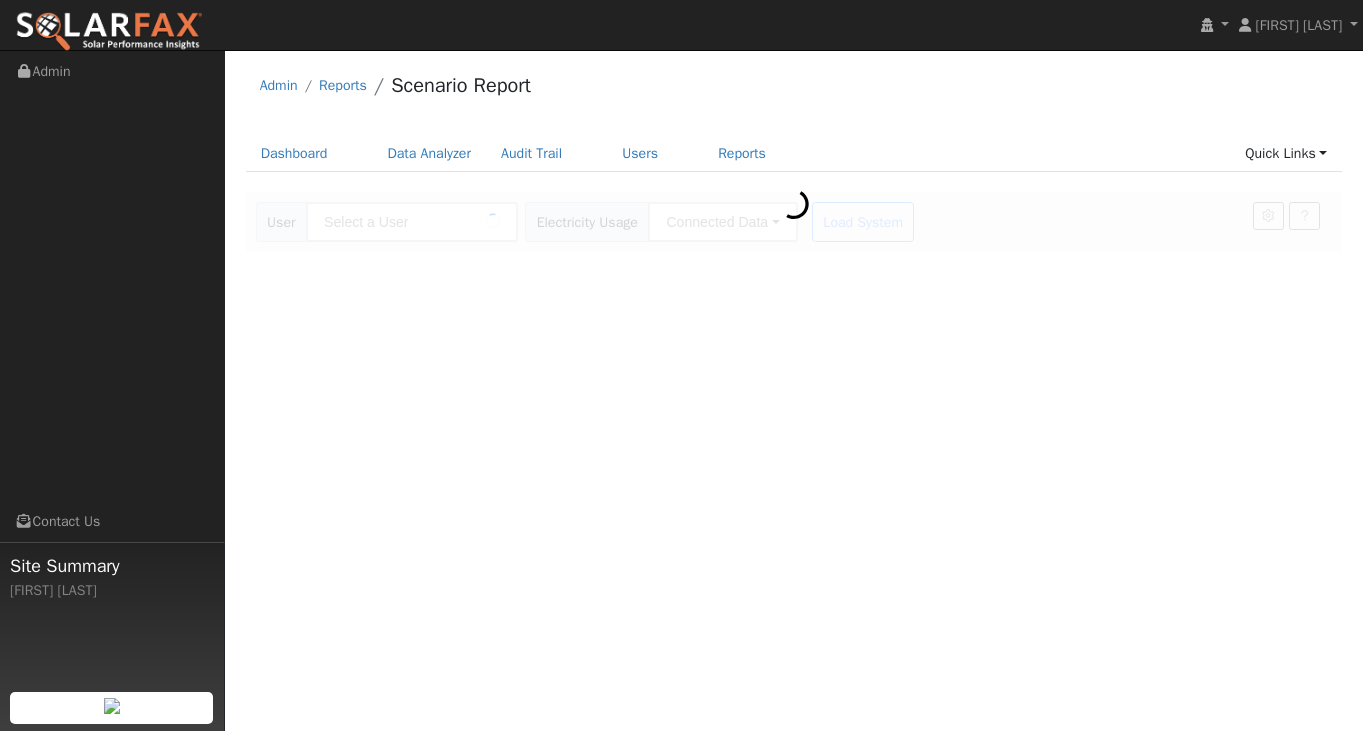 type on "[FIRST] [LAST]" 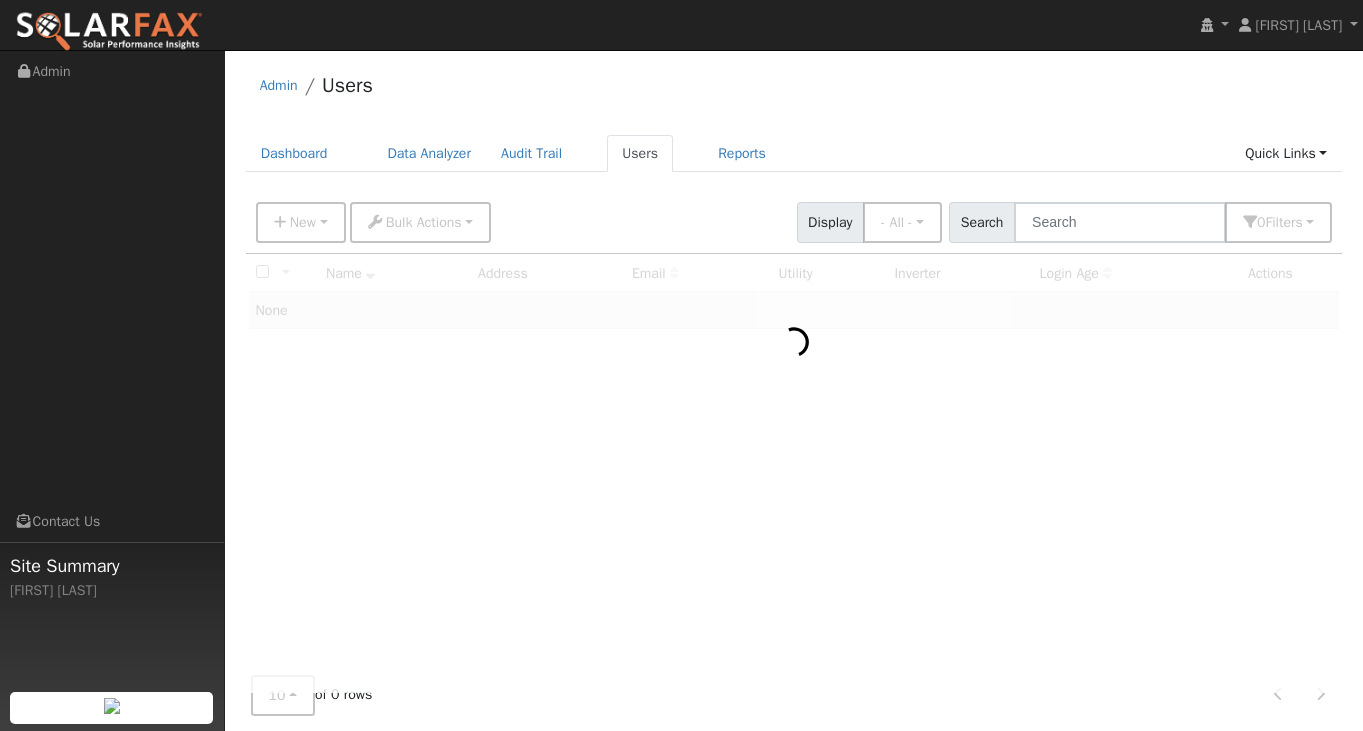 scroll, scrollTop: 43, scrollLeft: 0, axis: vertical 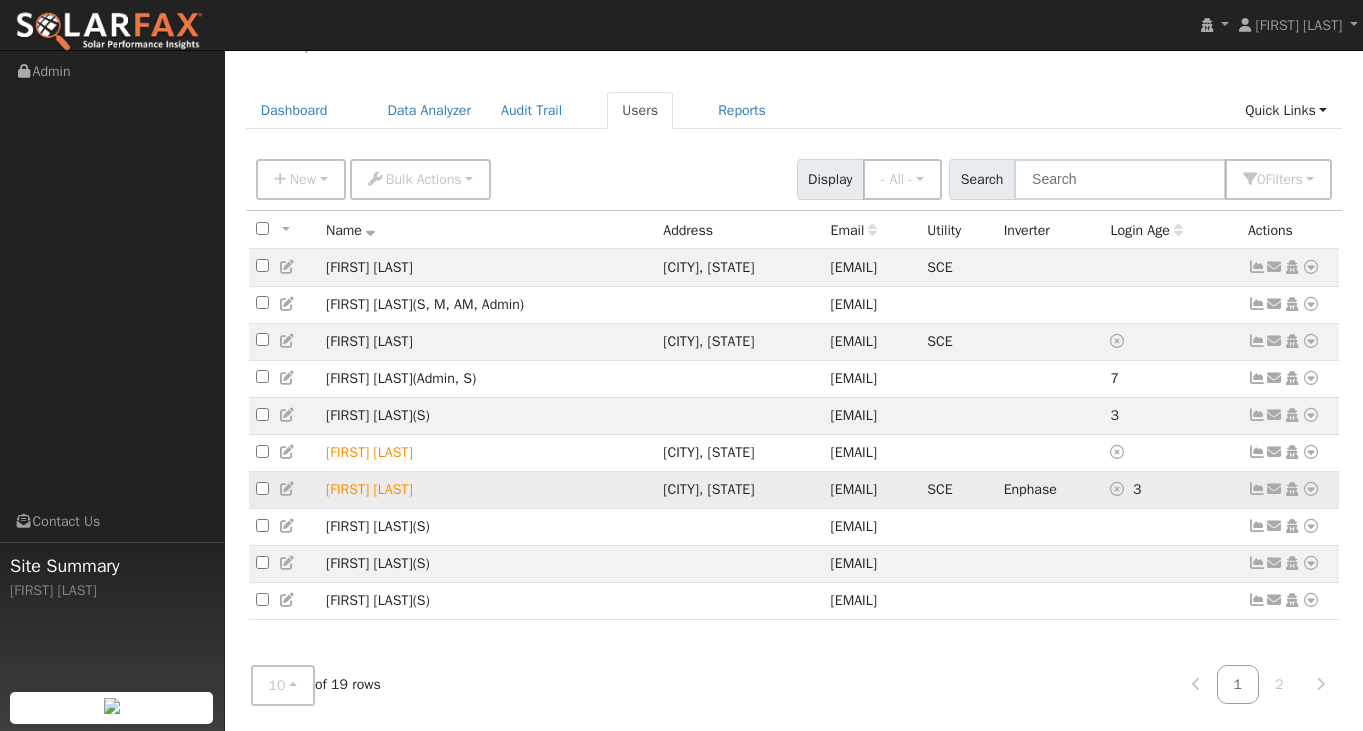 click on "[FIRST] [LAST]" at bounding box center [487, 489] 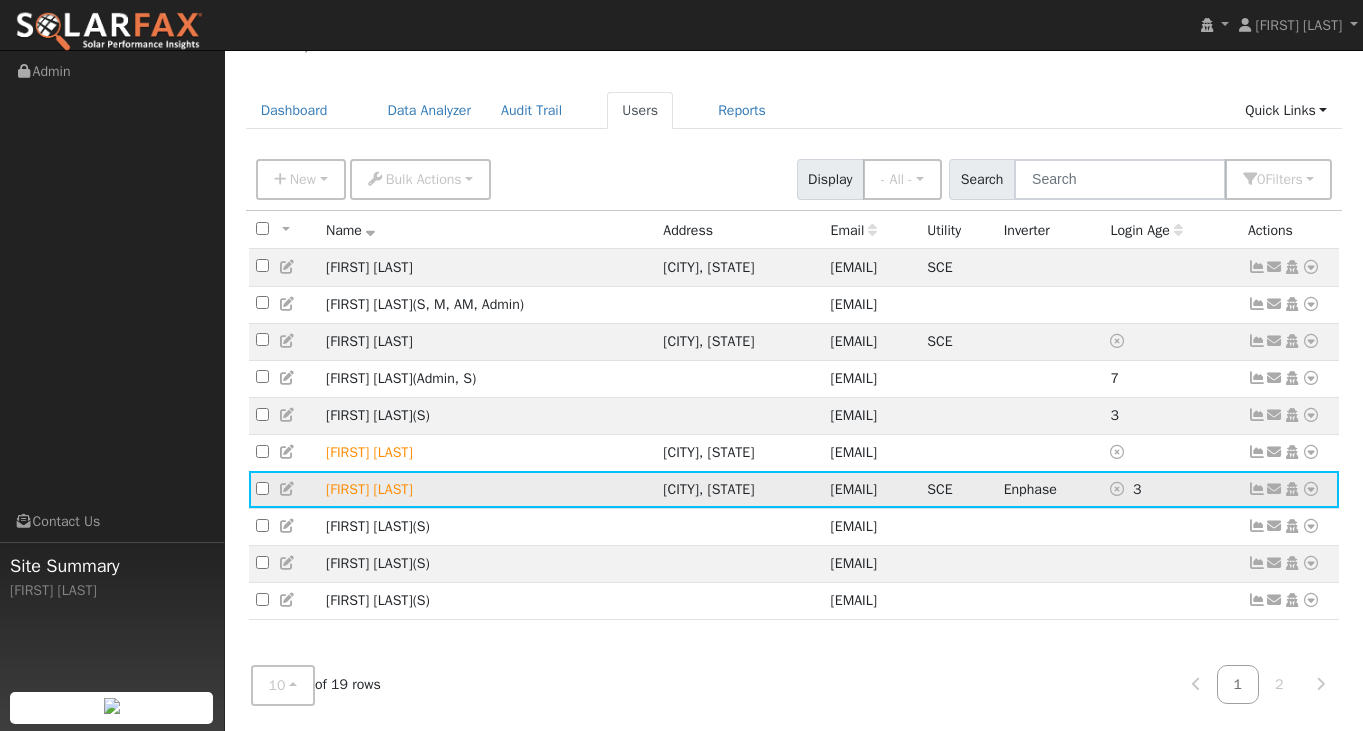 click on "[FIRST] [LAST]" at bounding box center (487, 489) 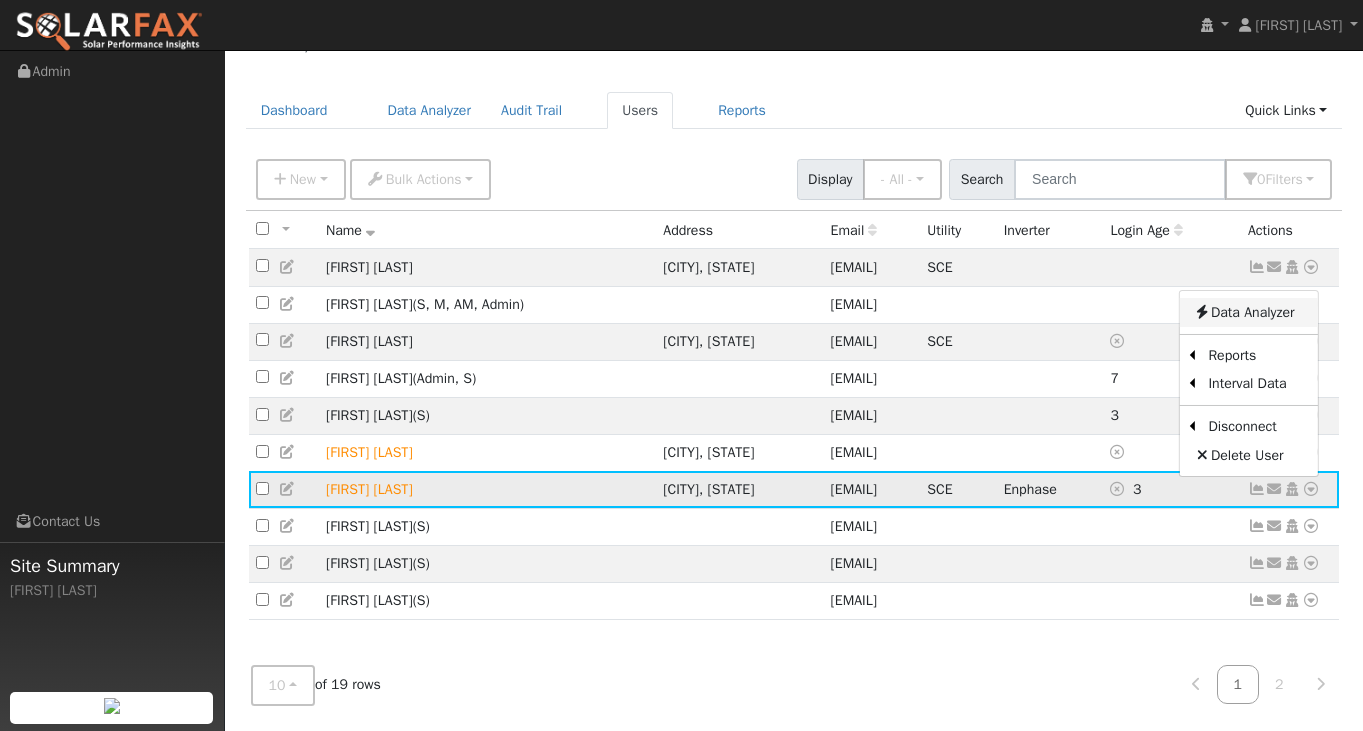 click on "Data Analyzer" at bounding box center (1248, 312) 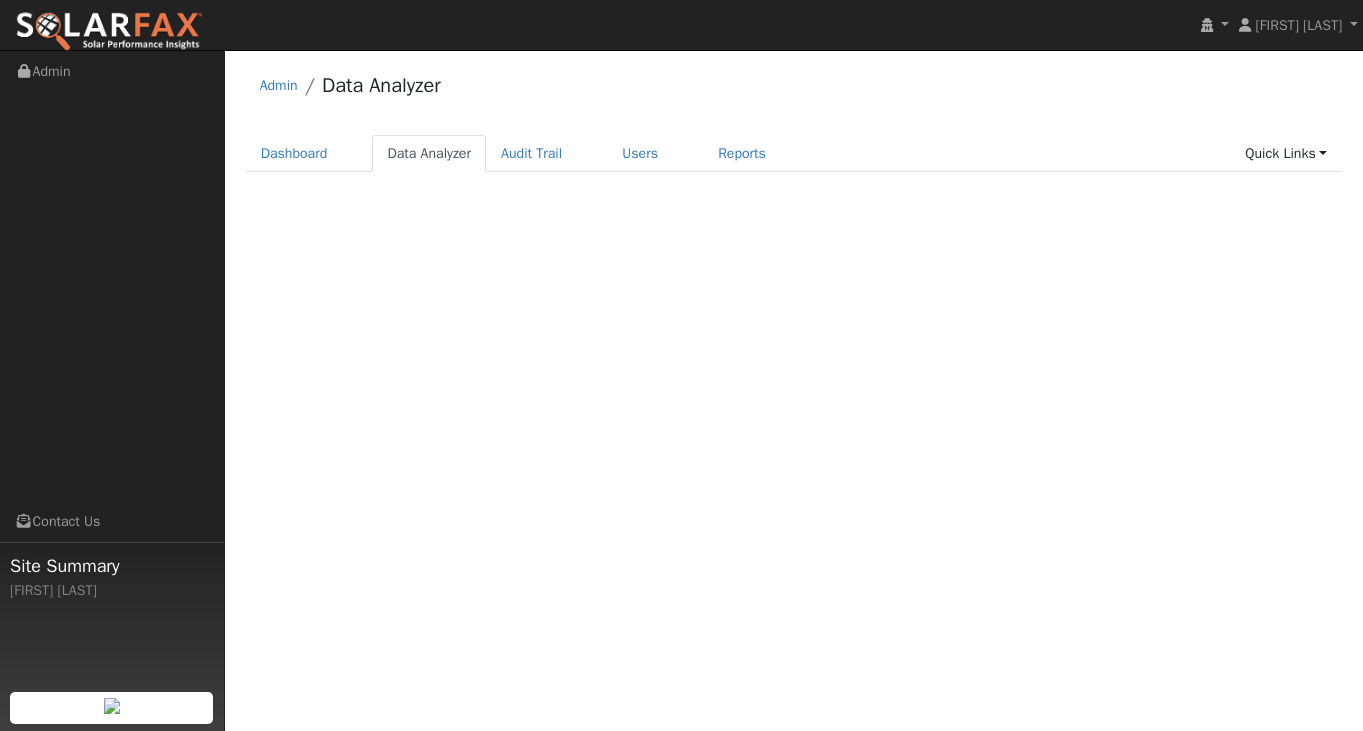 scroll, scrollTop: 0, scrollLeft: 0, axis: both 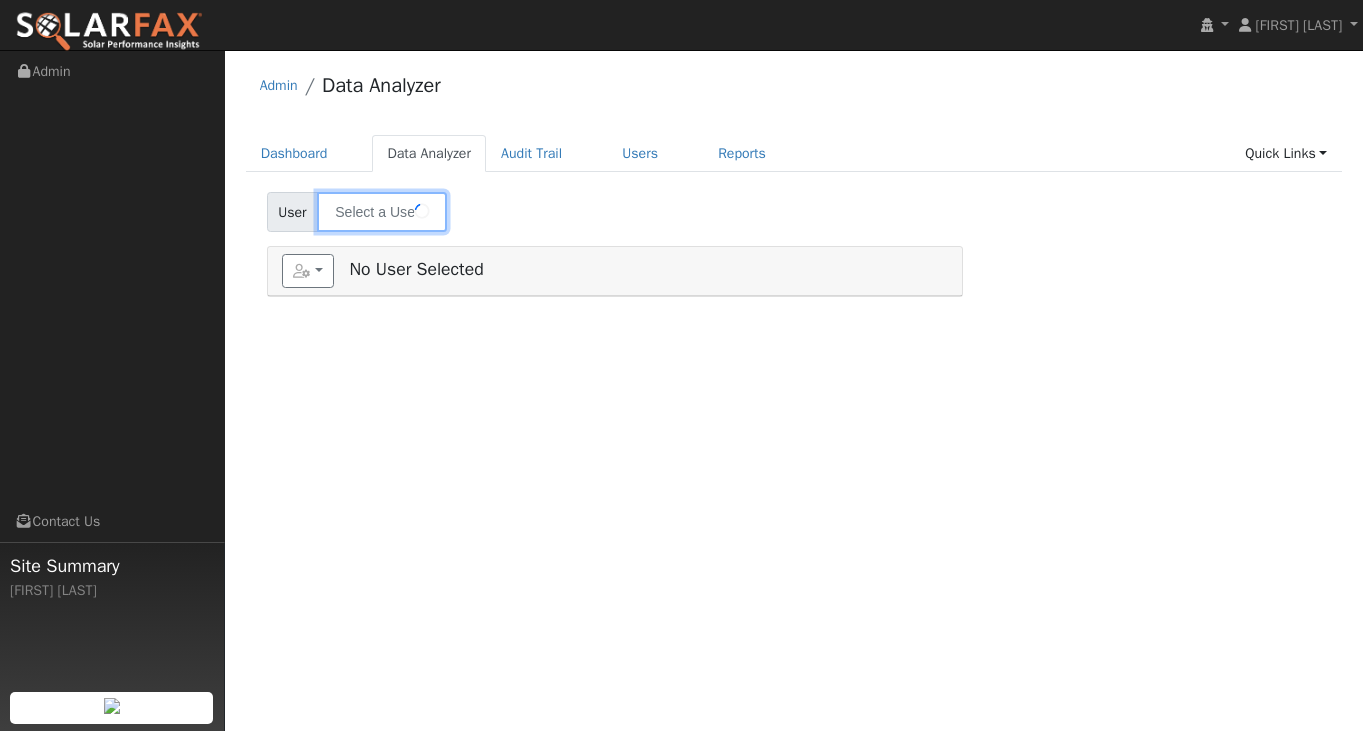 type on "[FIRST] [LAST]" 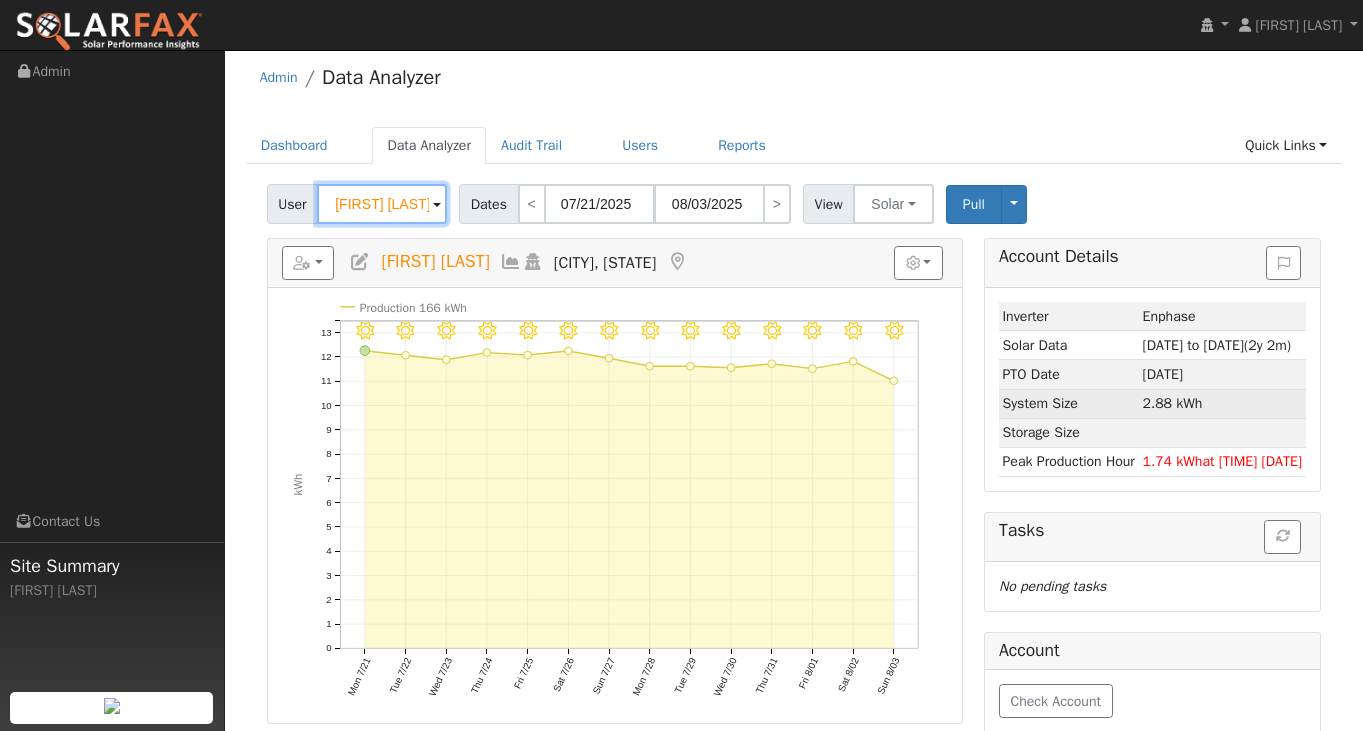 scroll, scrollTop: 0, scrollLeft: 0, axis: both 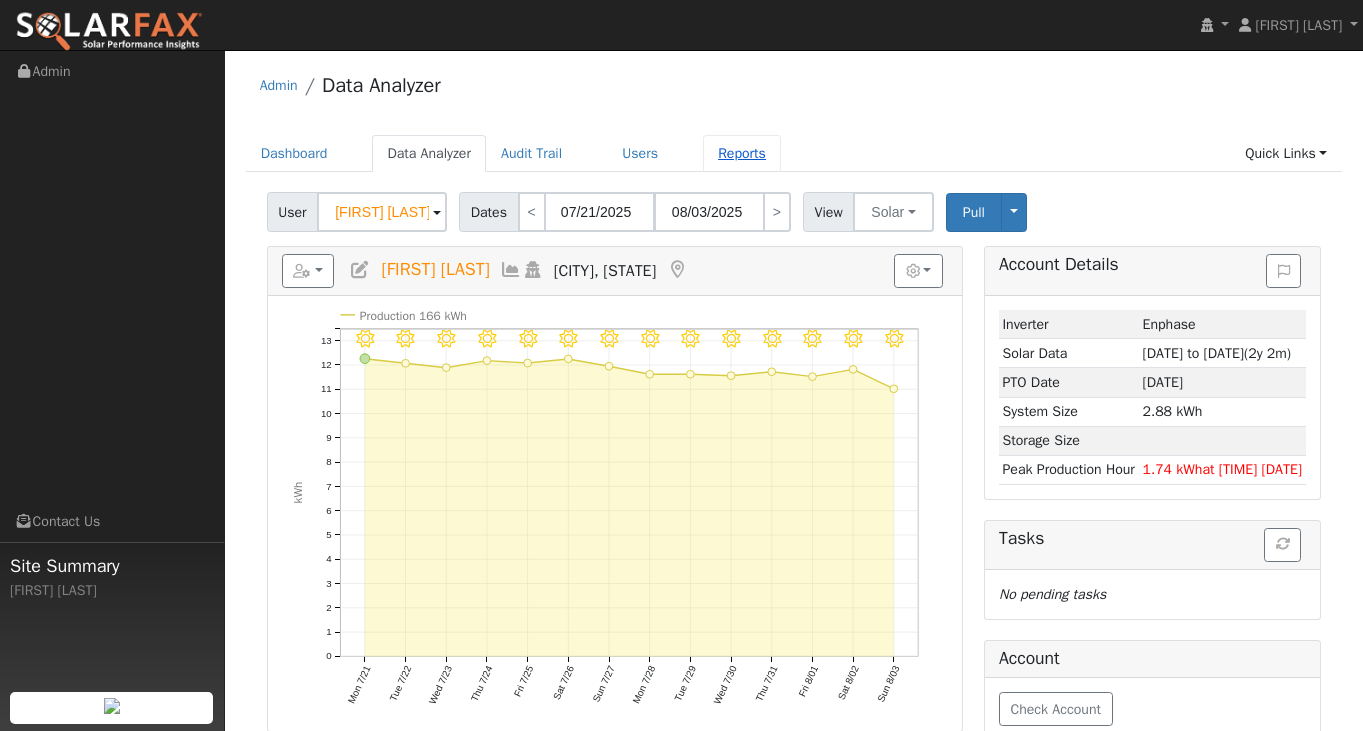 click on "Reports" at bounding box center (742, 153) 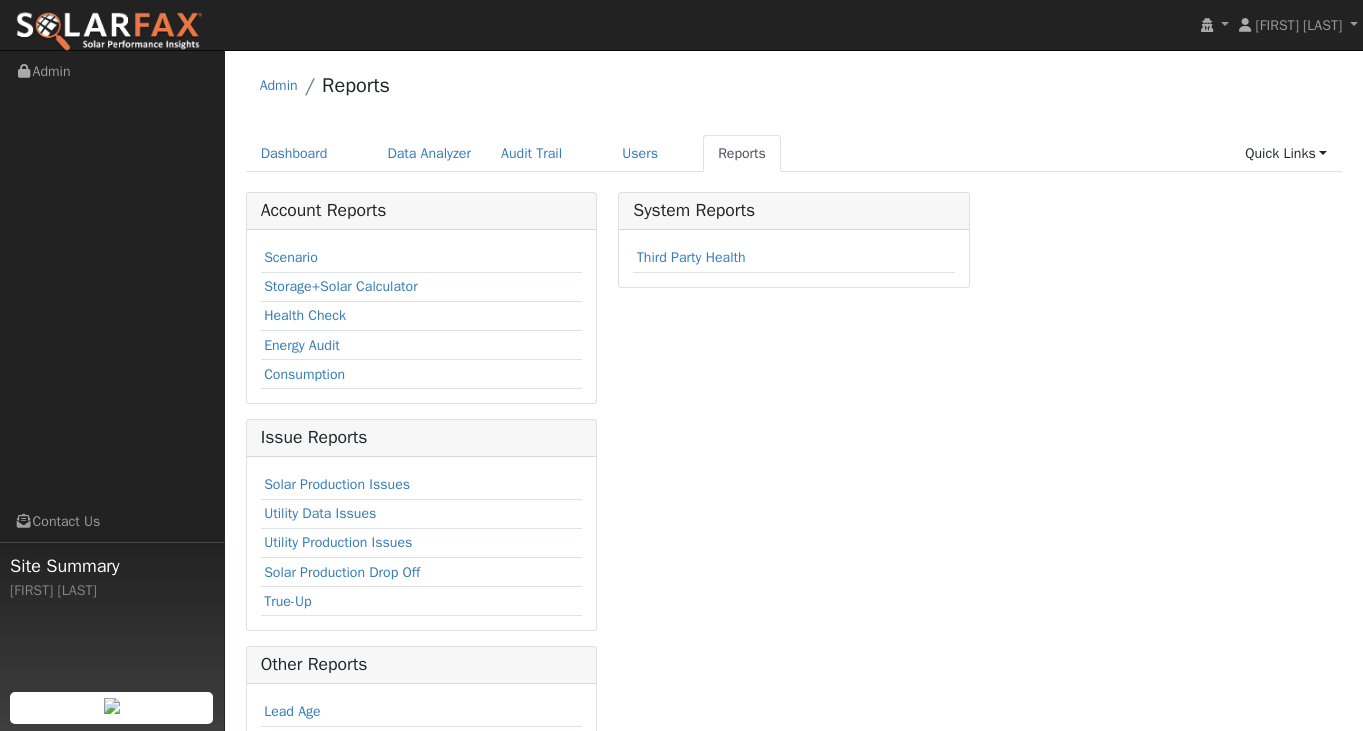 scroll, scrollTop: 0, scrollLeft: 0, axis: both 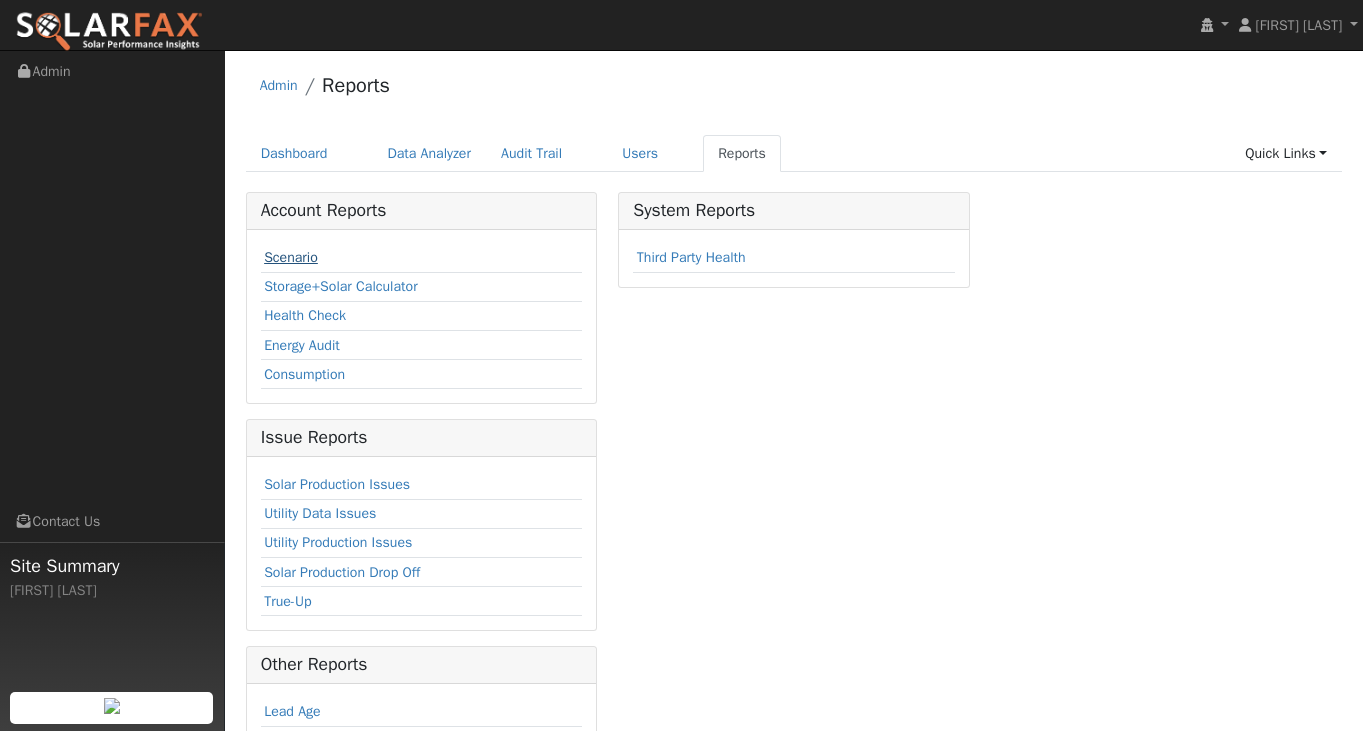 click on "Scenario" at bounding box center [291, 257] 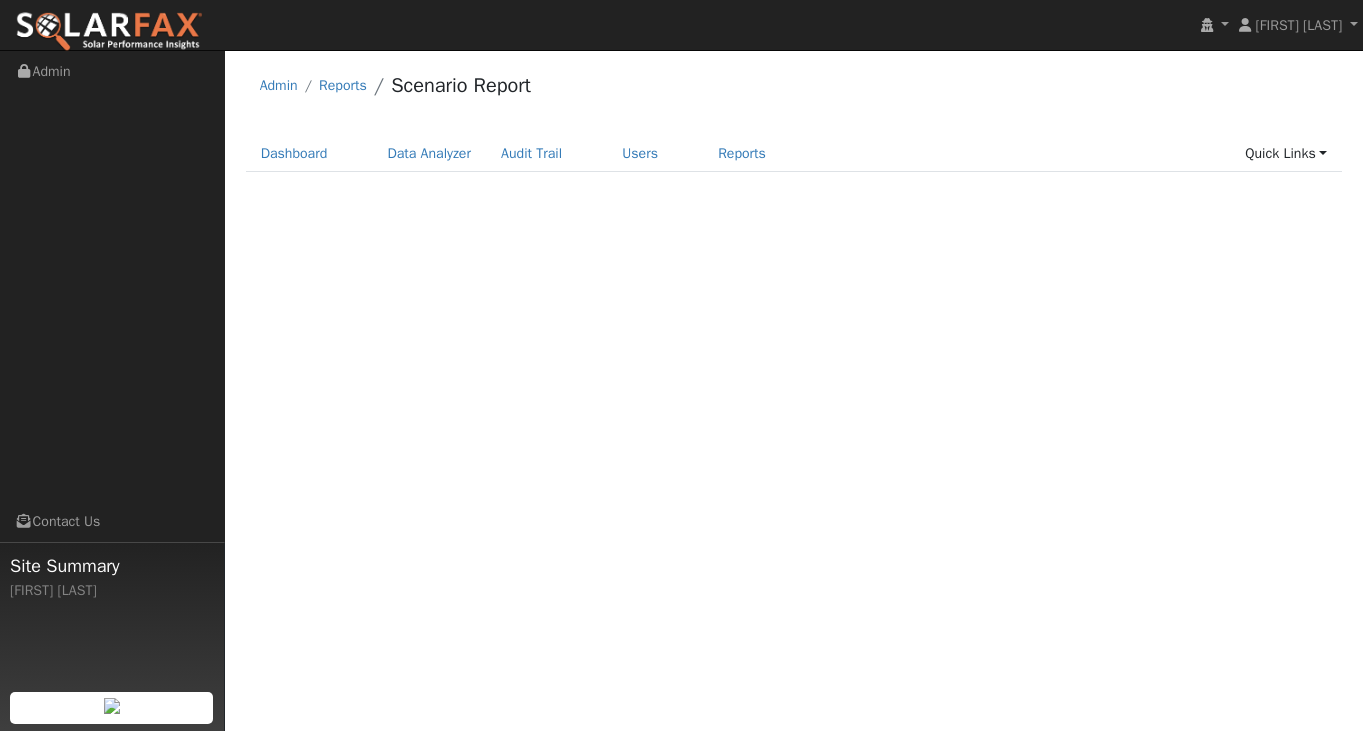 scroll, scrollTop: 0, scrollLeft: 0, axis: both 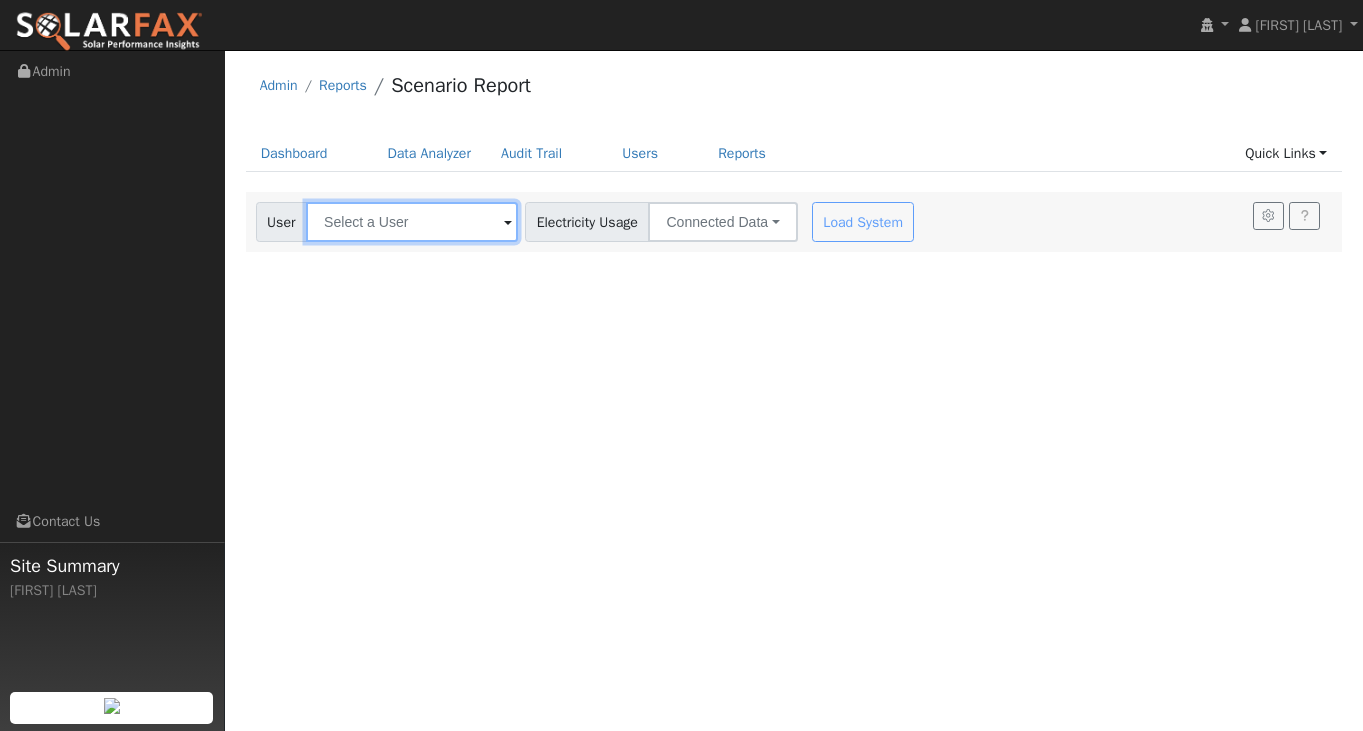 click at bounding box center [412, 222] 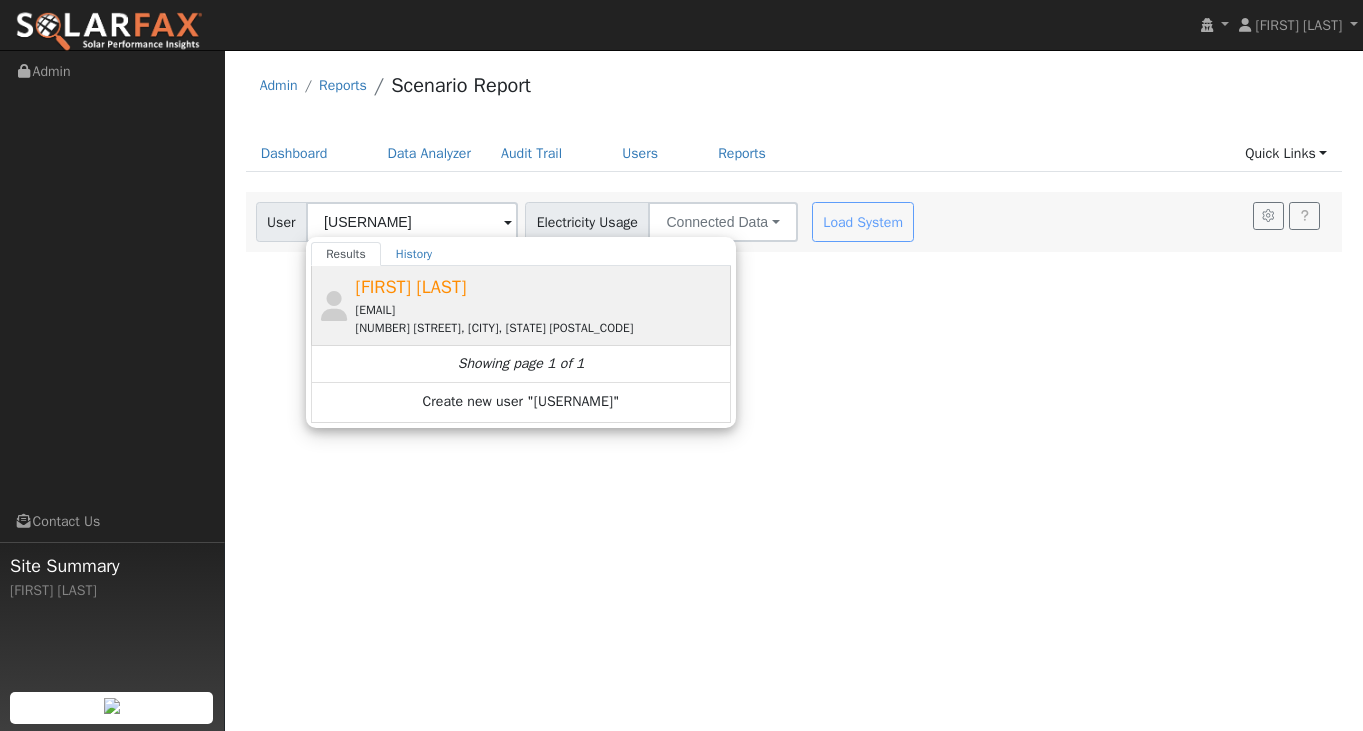 click on "[FIRST] [LAST] [EMAIL] [NUMBER] [STREET], [CITY], [STATE] [POSTAL_CODE]" at bounding box center (541, 305) 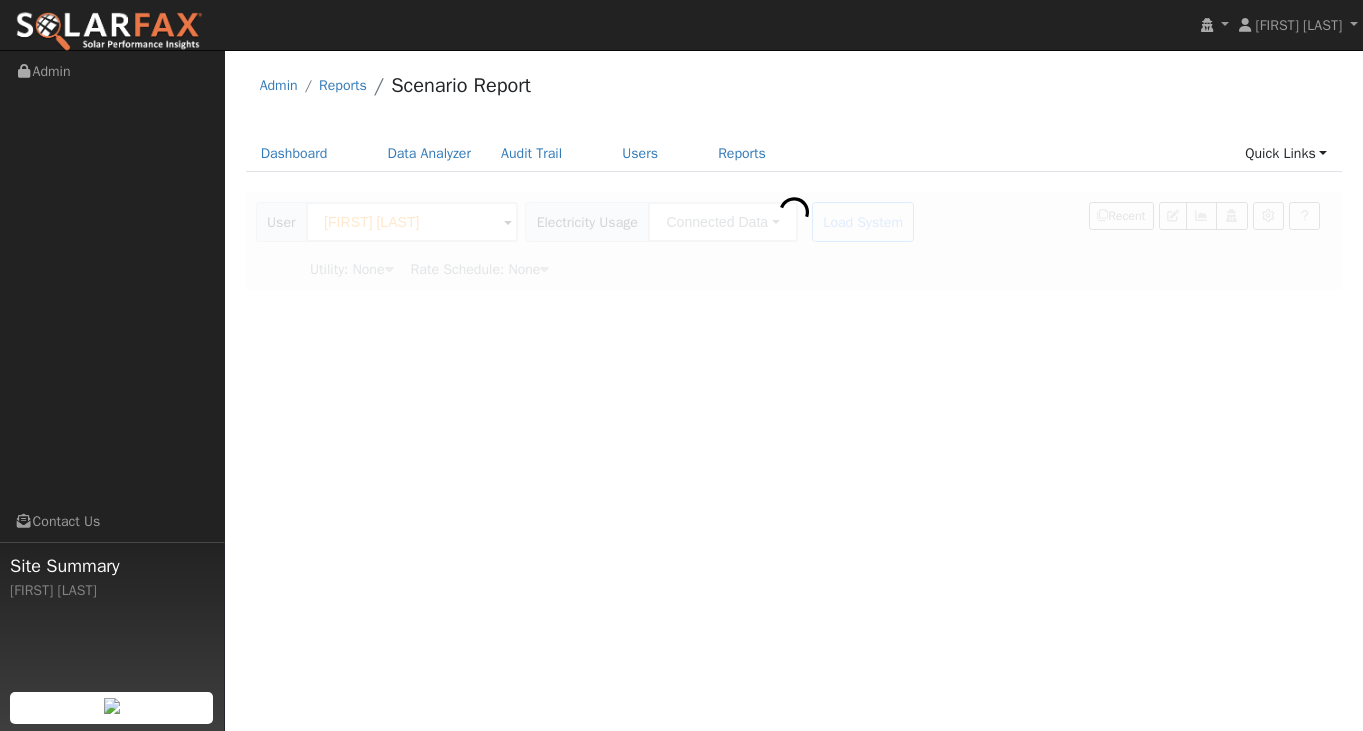 type on "Southern California Edison" 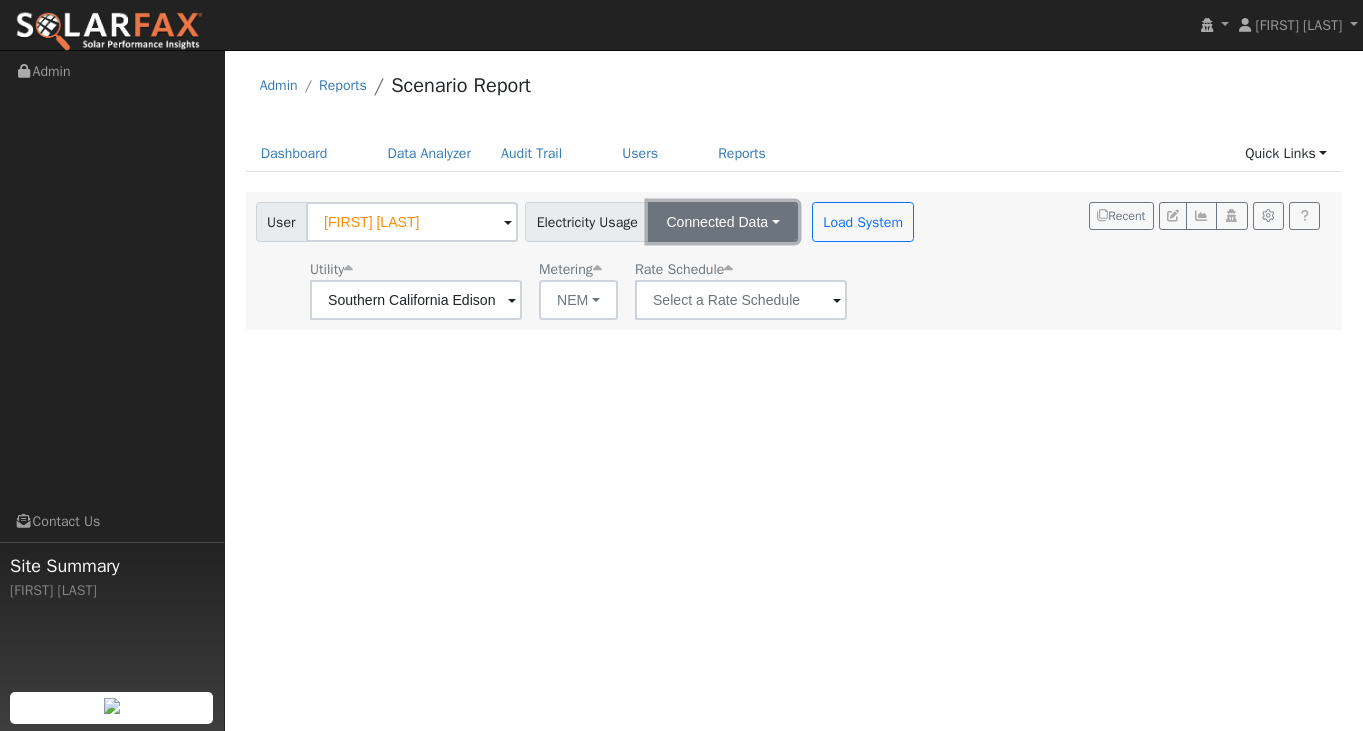 click on "Connected Data" at bounding box center [722, 222] 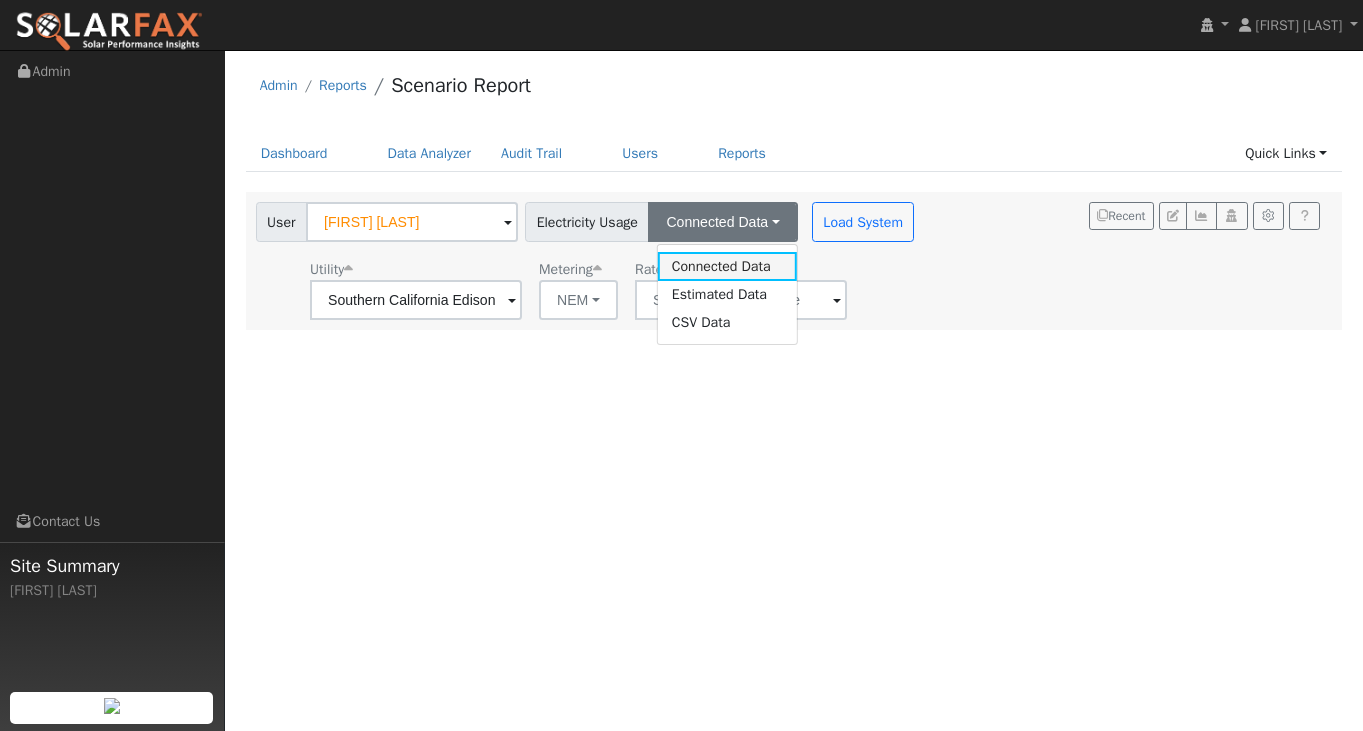 click on "Connected Data" at bounding box center [727, 266] 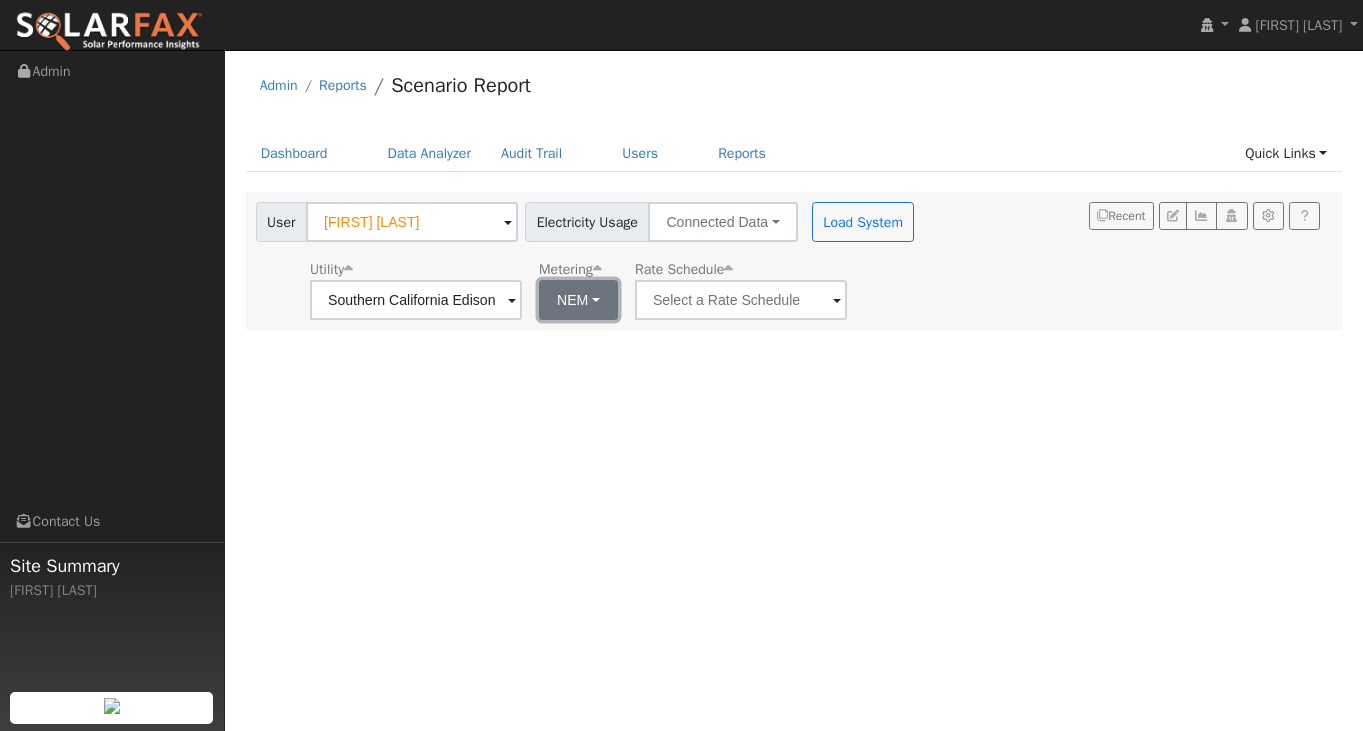 click on "NEM" at bounding box center (578, 300) 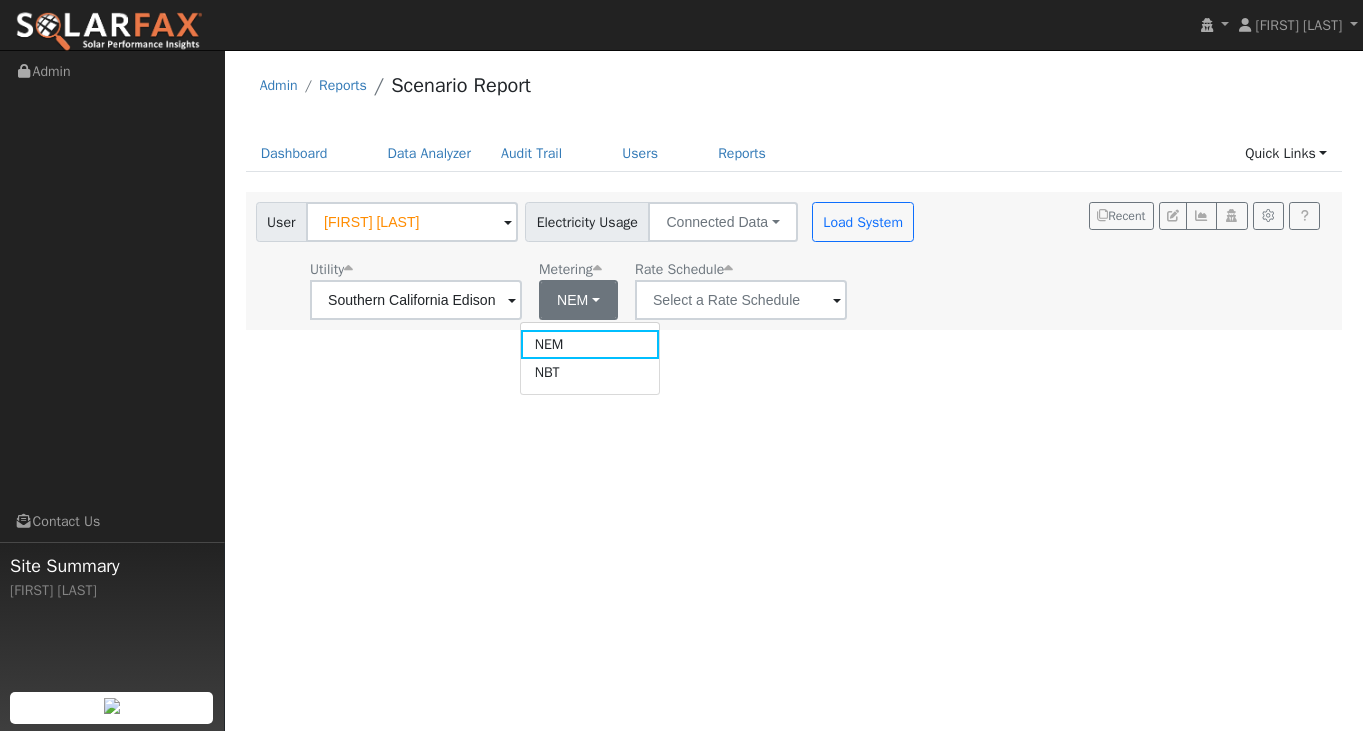 click on "[DATE] [TIME] User Profile [FIRST] name [LAST] name [EMAIL] [EMAIL] Notifications No [EMAIL] No [EMAIL] Weekly [EMAIL] Monthly [EMAIL] Cancel Save
Terms Of Service
Close
Login as User
Select a User
Admin
Reports
Scenario Report" at bounding box center (794, 390) 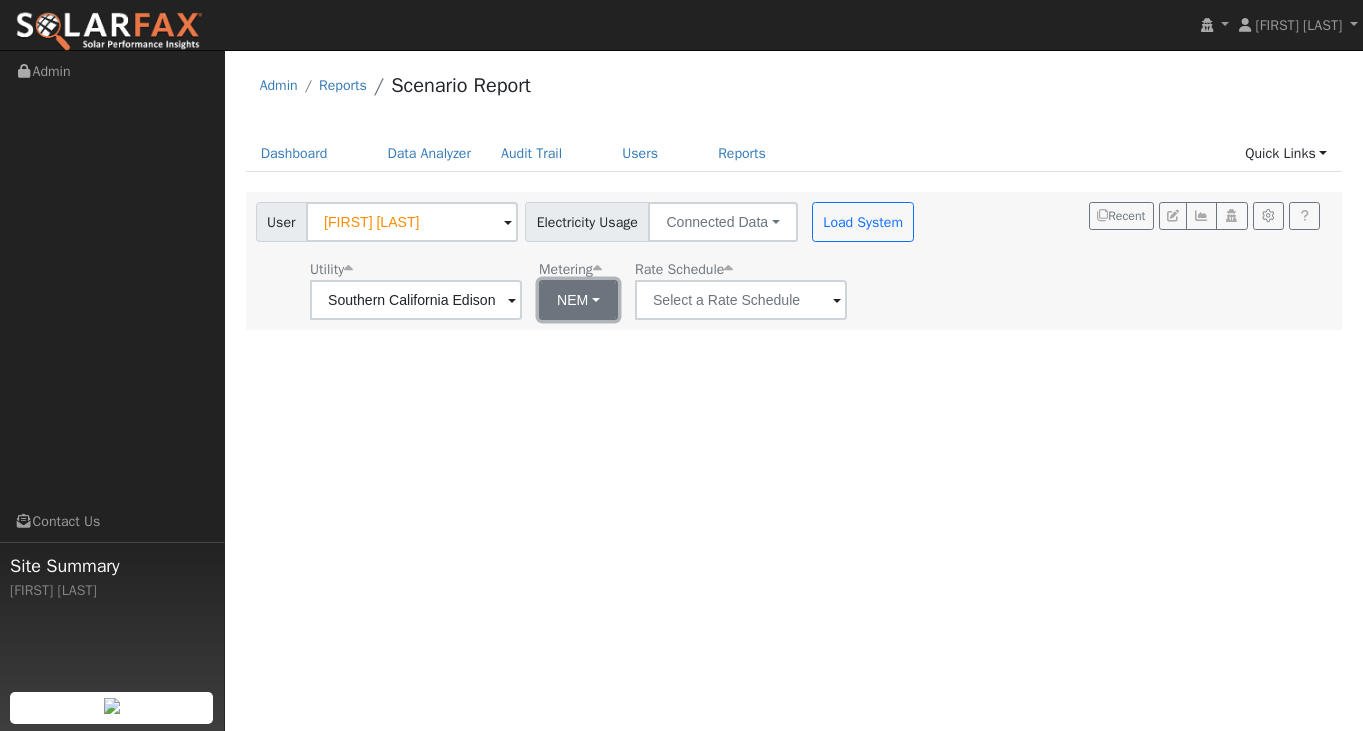 click on "NEM" at bounding box center (578, 300) 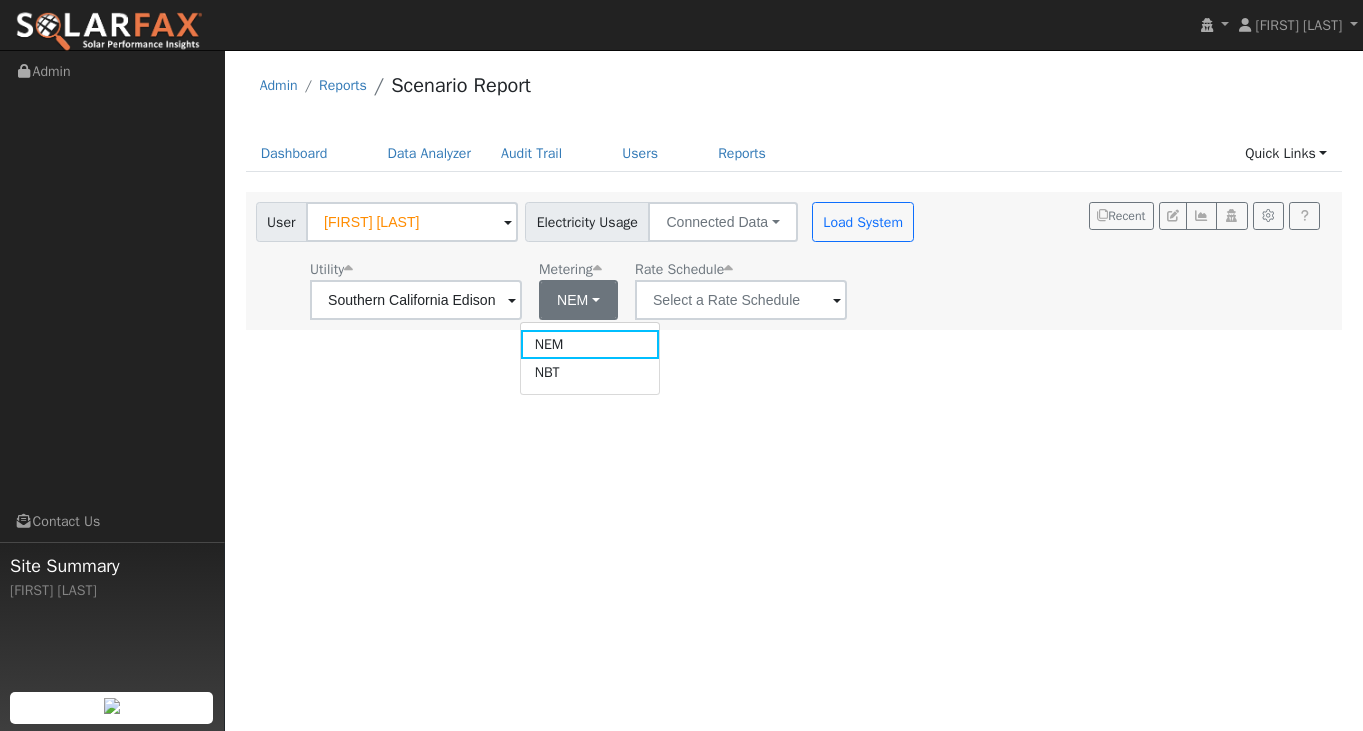 click on "[DATE] [TIME] User Profile [FIRST] name [LAST] name [EMAIL] [EMAIL] Notifications No [EMAIL] No [EMAIL] Weekly [EMAIL] Monthly [EMAIL] Cancel Save
Terms Of Service
Close
Login as User
Select a User
Admin
Reports
Scenario Report" at bounding box center (794, 390) 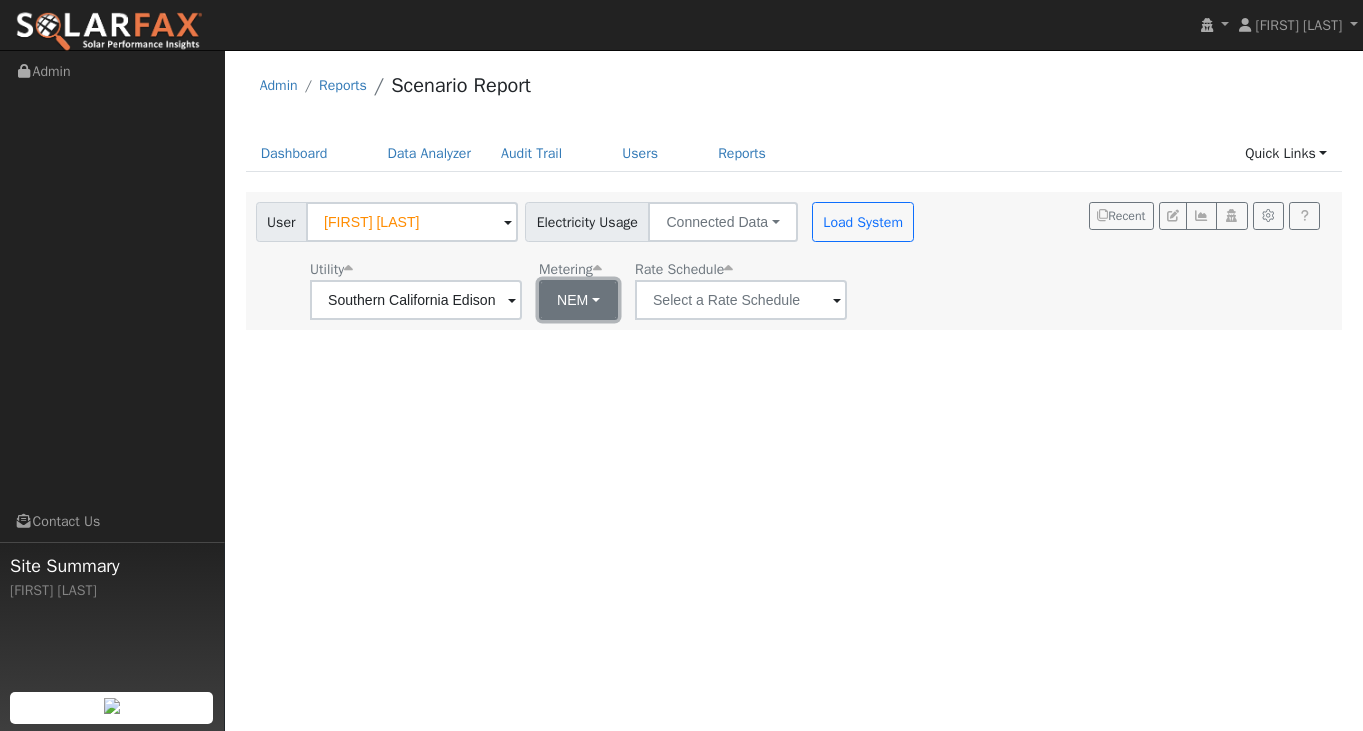 click on "NEM" at bounding box center [578, 300] 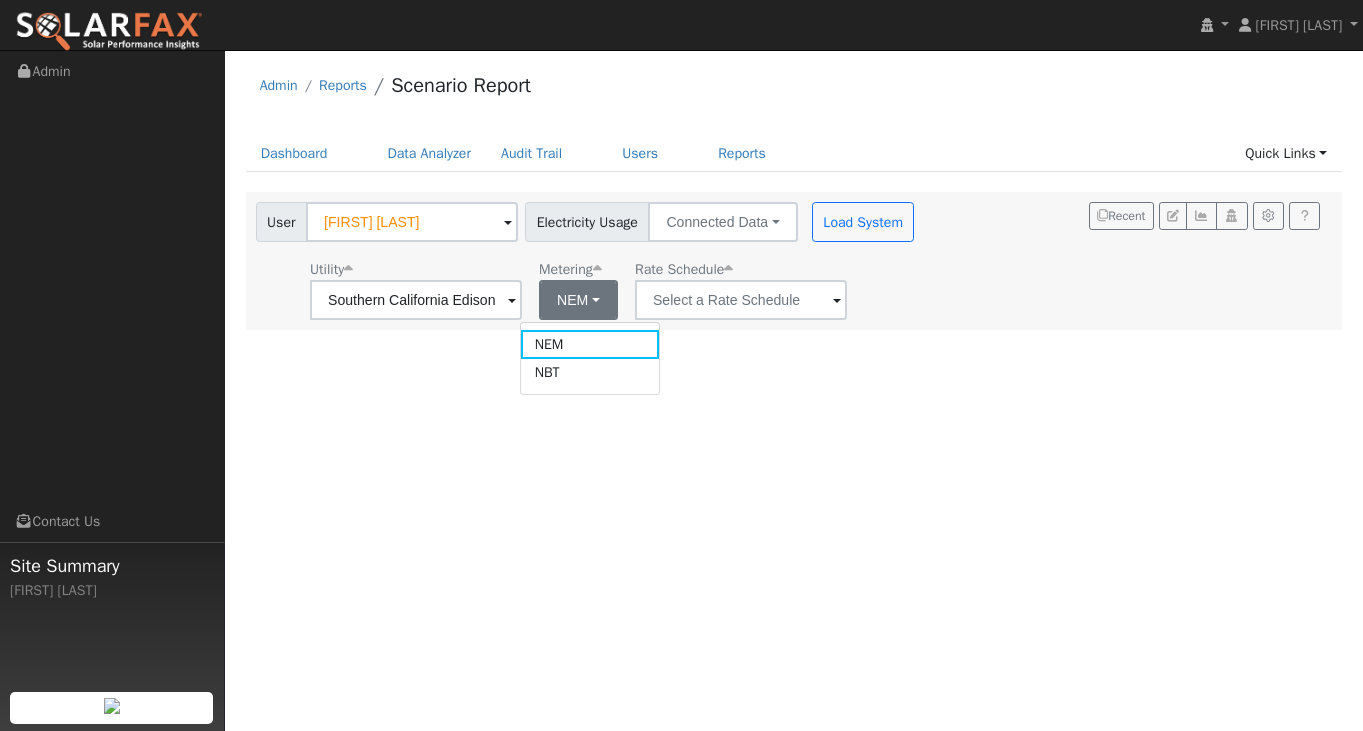 click on "NBT" at bounding box center [590, 373] 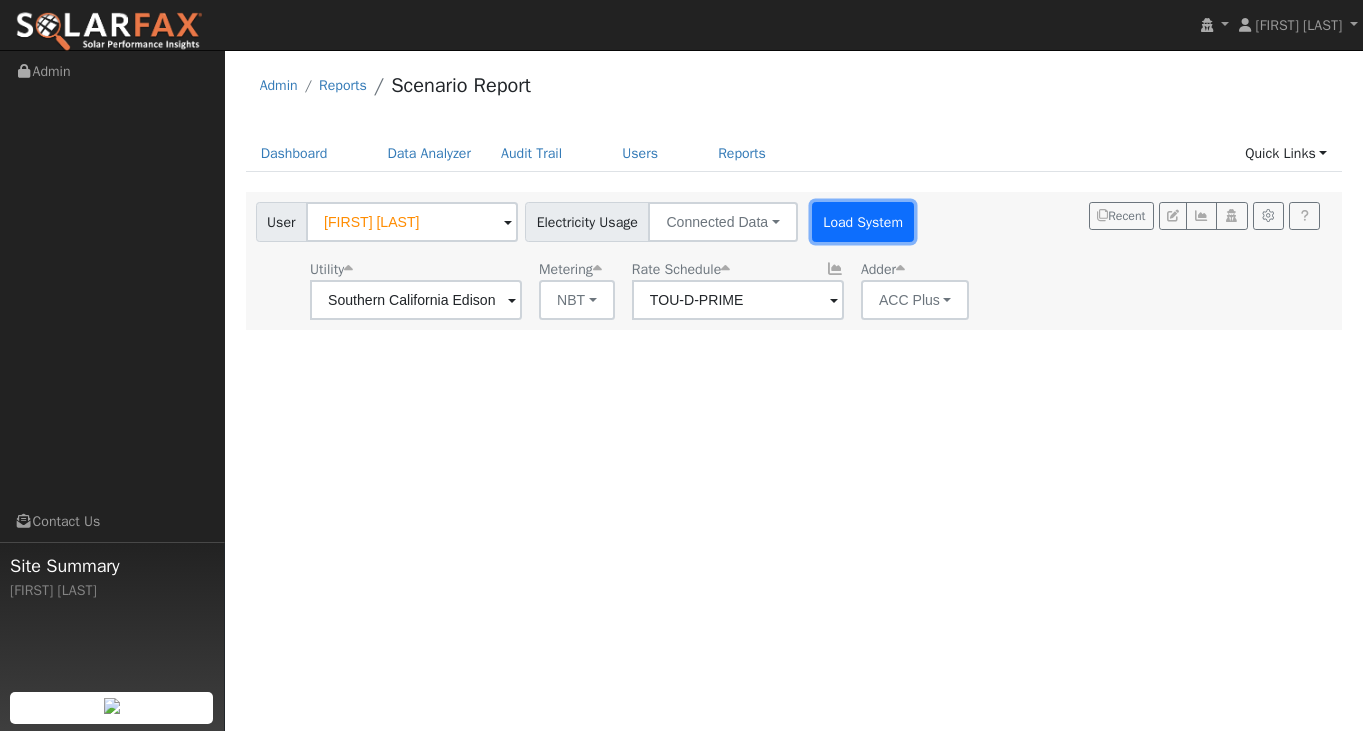 click on "Load System" at bounding box center [863, 222] 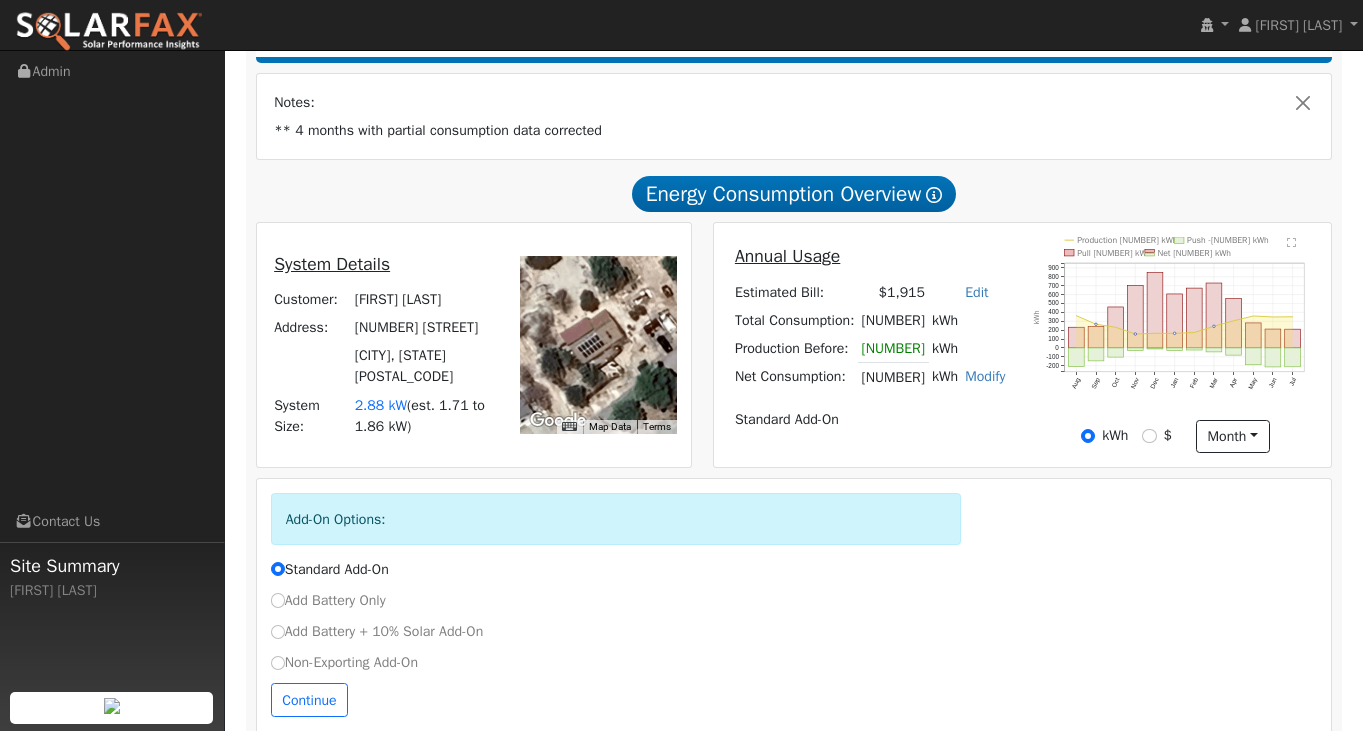 scroll, scrollTop: 369, scrollLeft: 0, axis: vertical 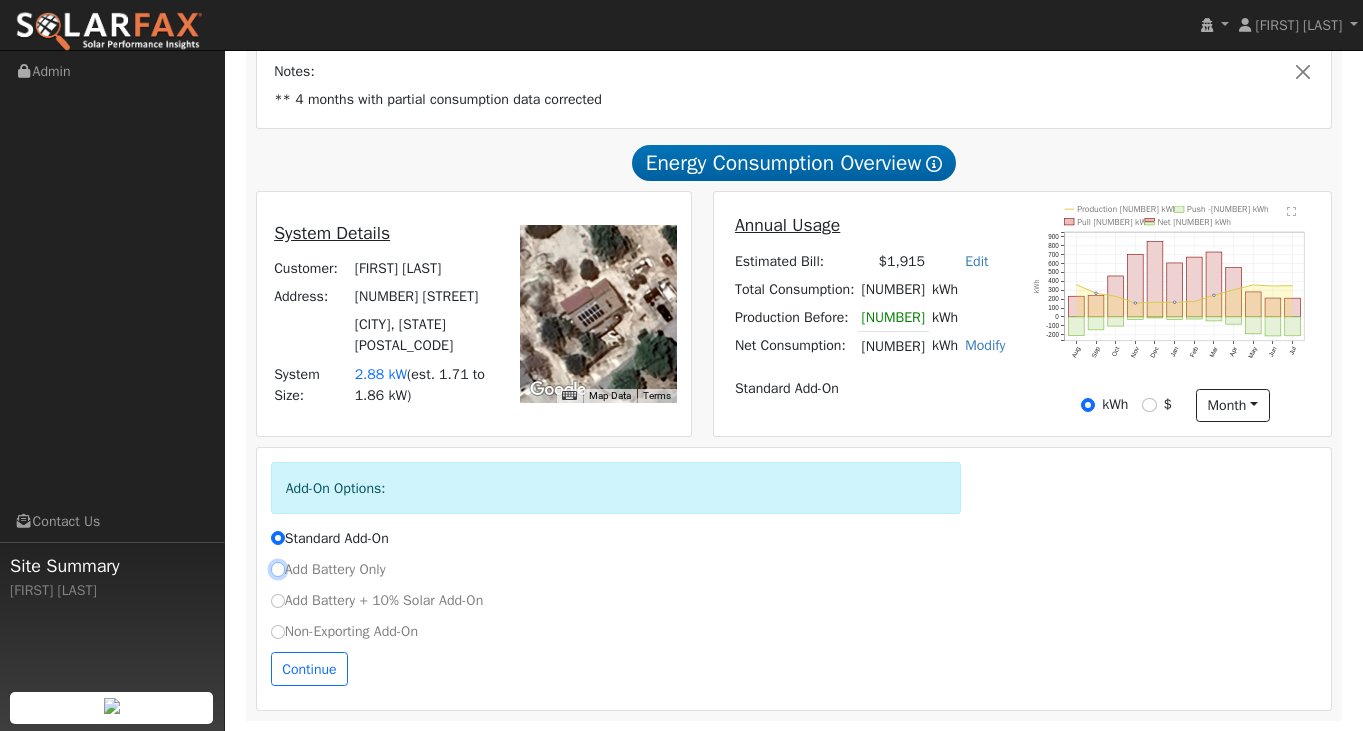 click on "Add Battery Only" at bounding box center (278, 569) 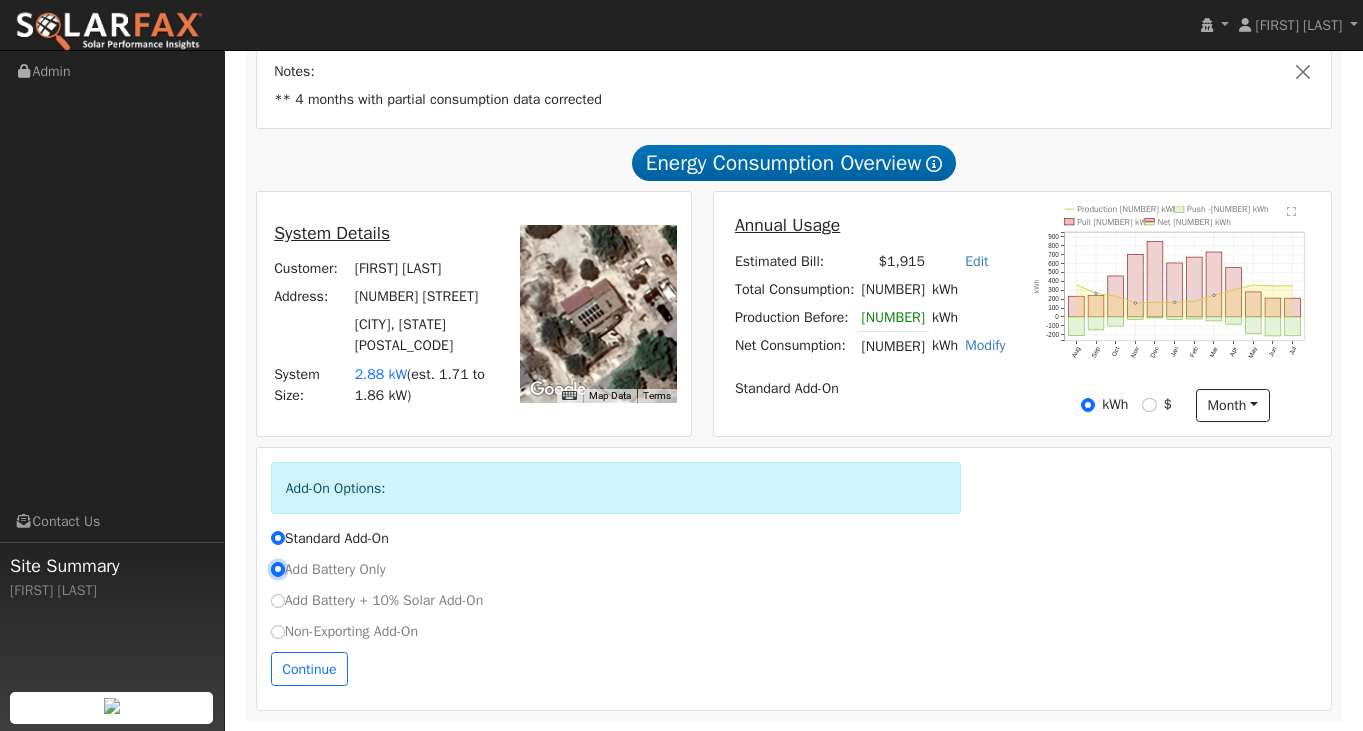 radio on "true" 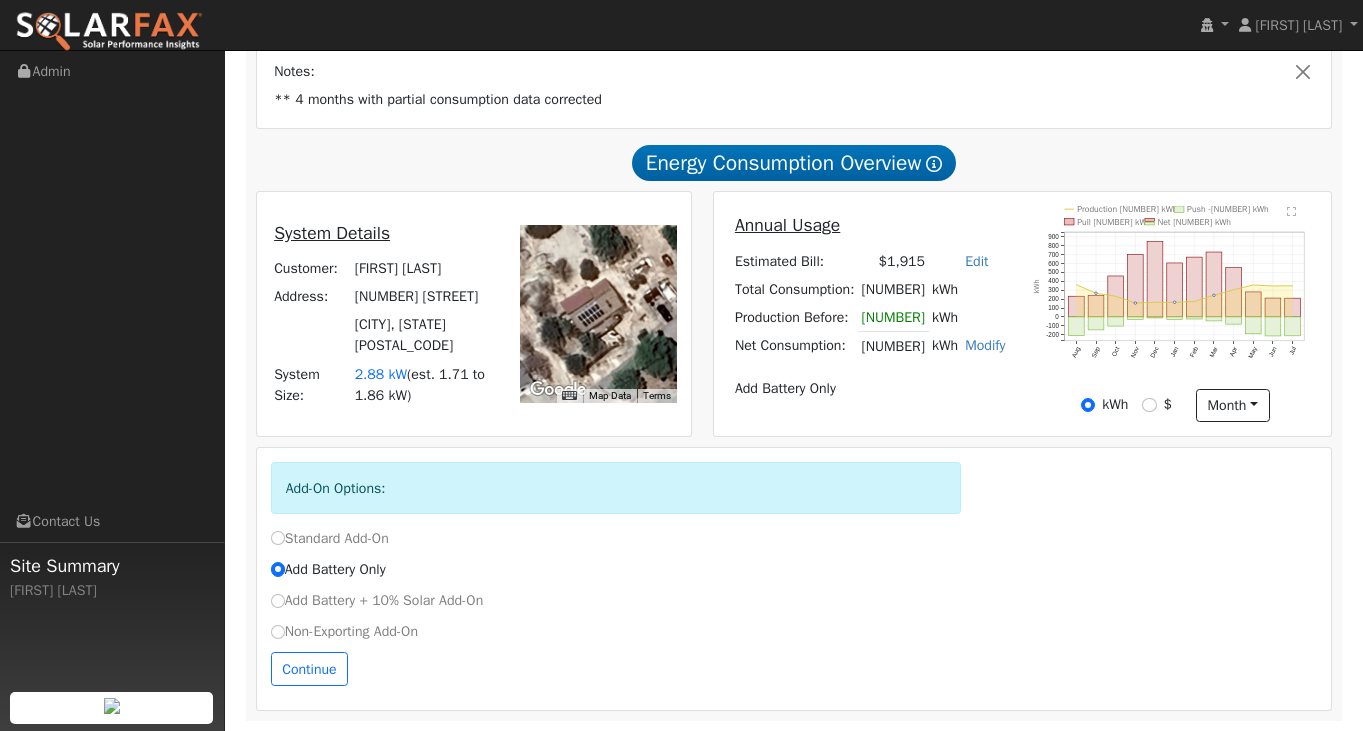 click on "Standard Add-On" at bounding box center (330, 538) 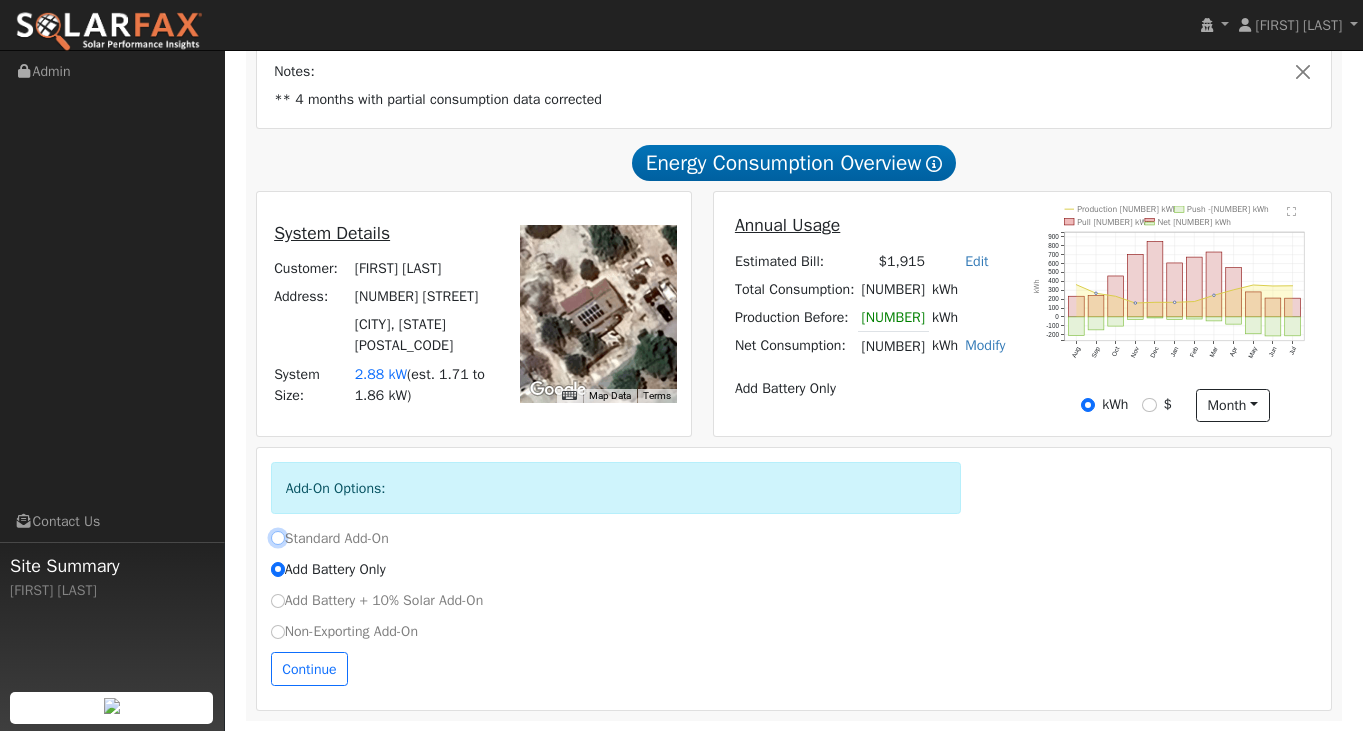 click on "Standard Add-On" at bounding box center (278, 538) 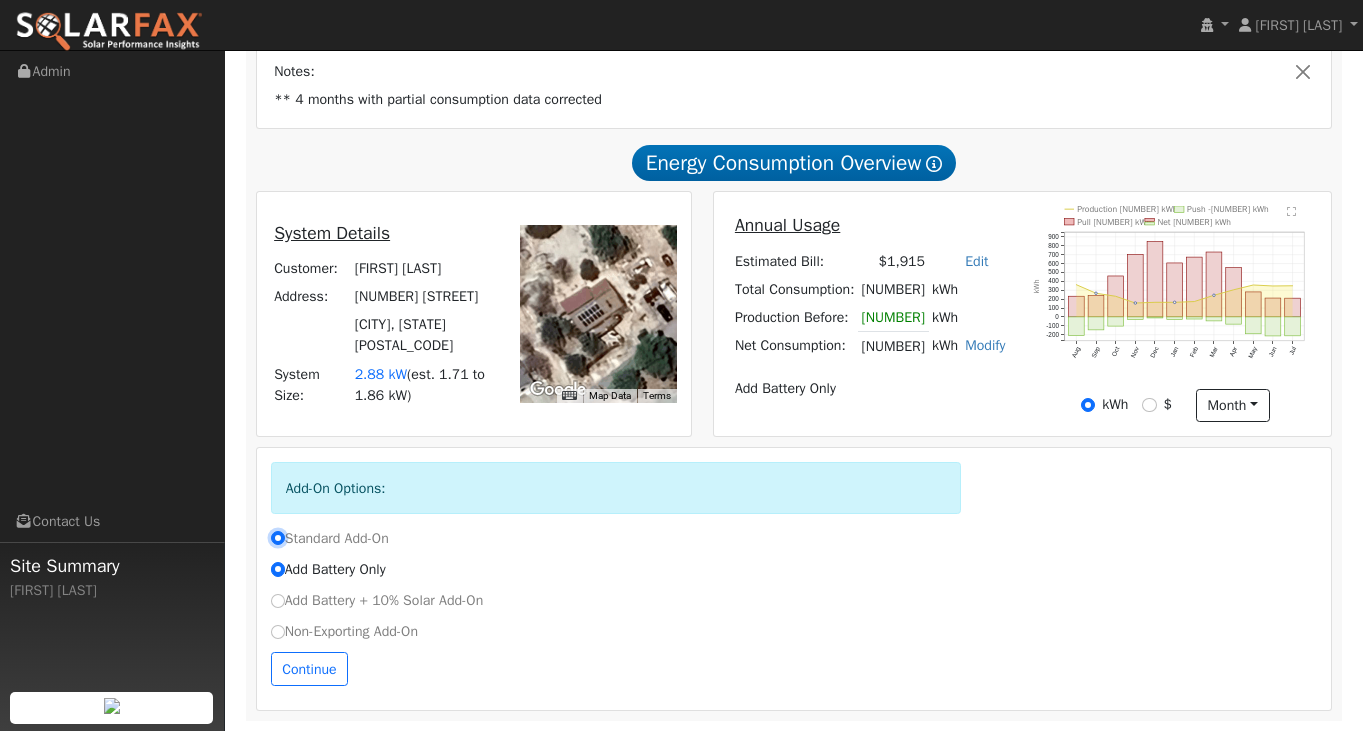 radio on "false" 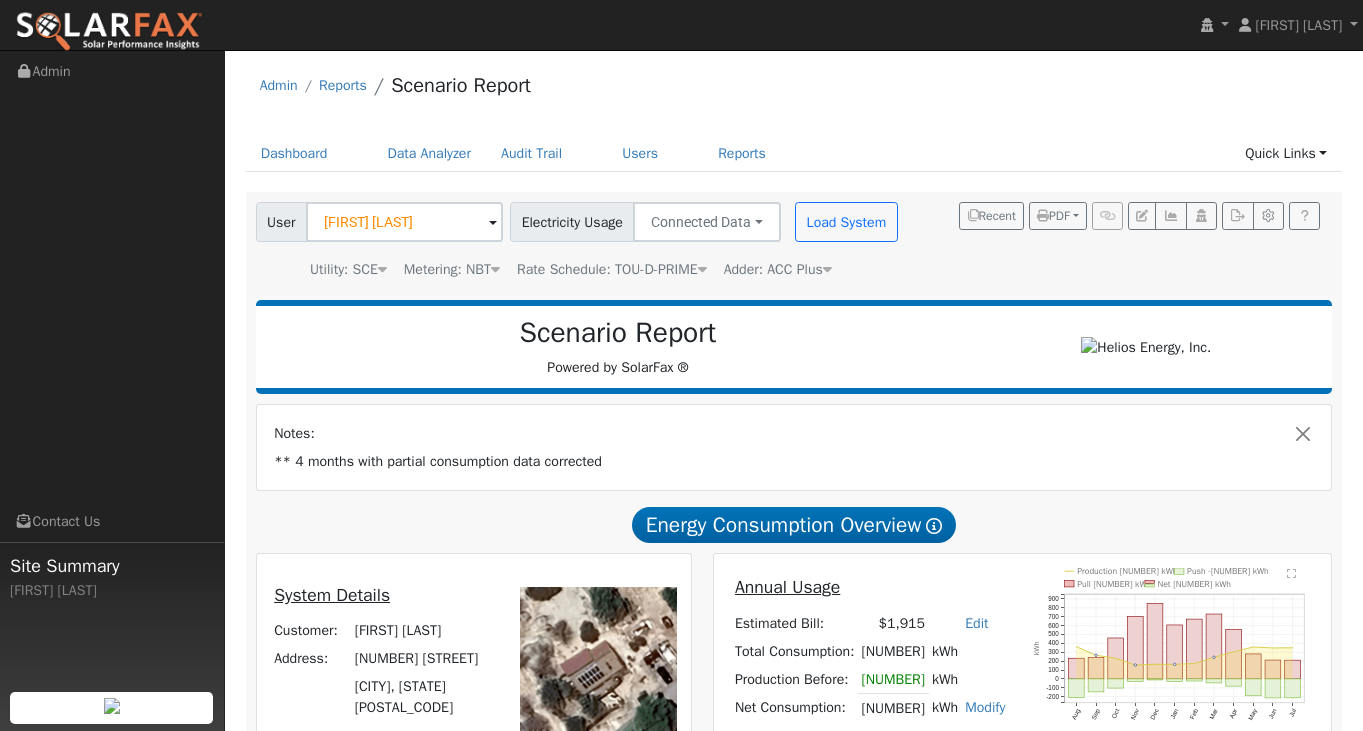 scroll, scrollTop: 369, scrollLeft: 0, axis: vertical 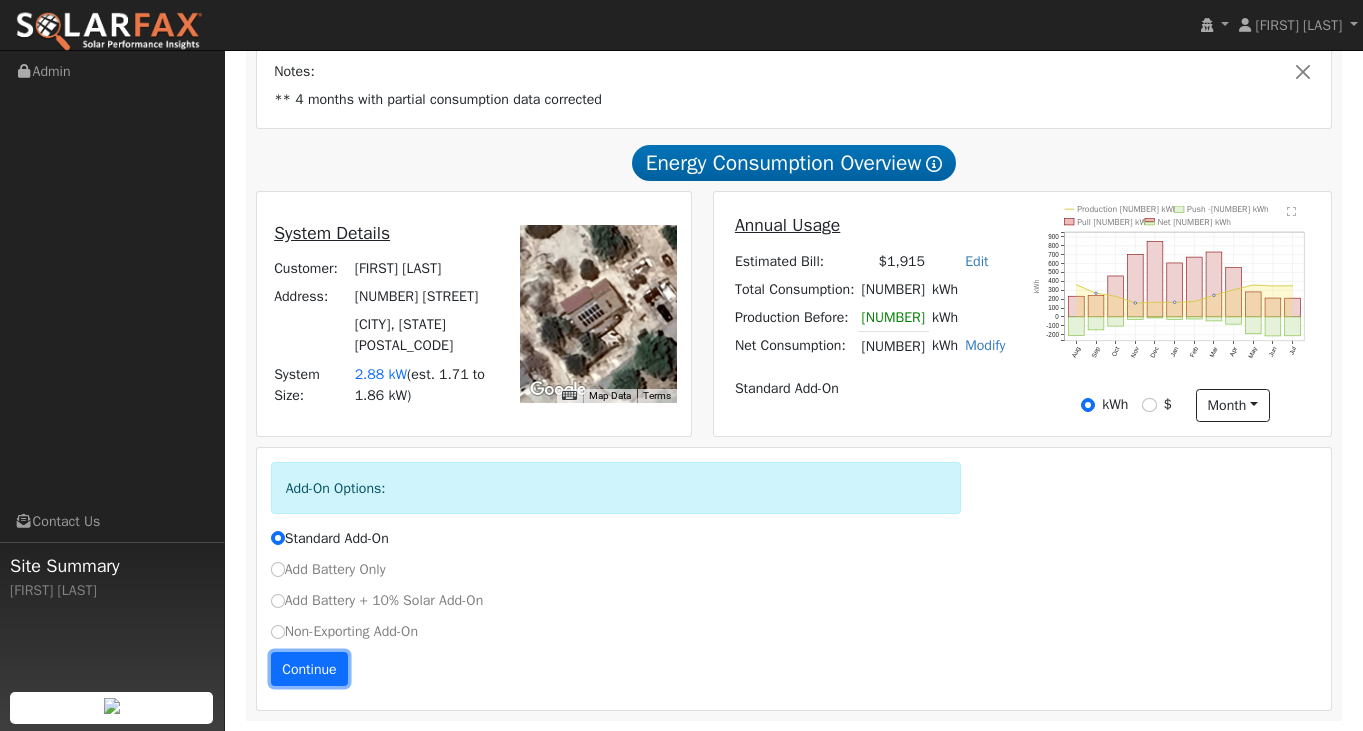 click on "Continue" at bounding box center (310, 669) 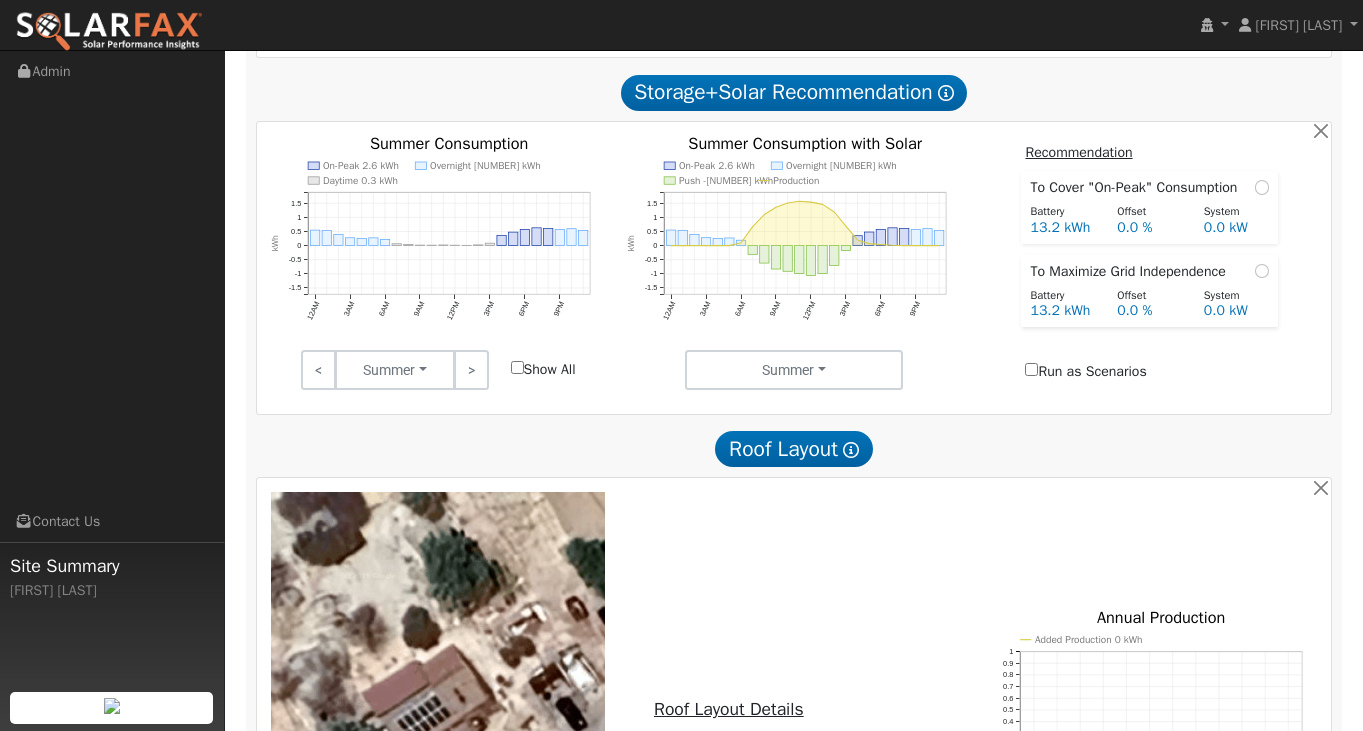 scroll, scrollTop: 970, scrollLeft: 0, axis: vertical 